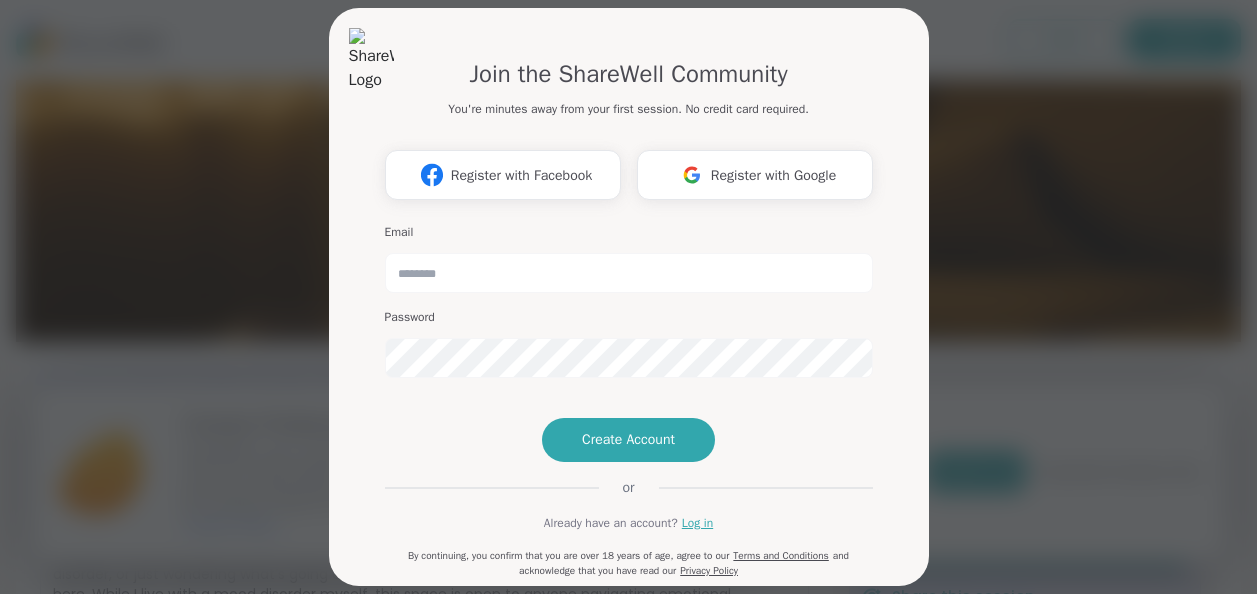scroll, scrollTop: 0, scrollLeft: 0, axis: both 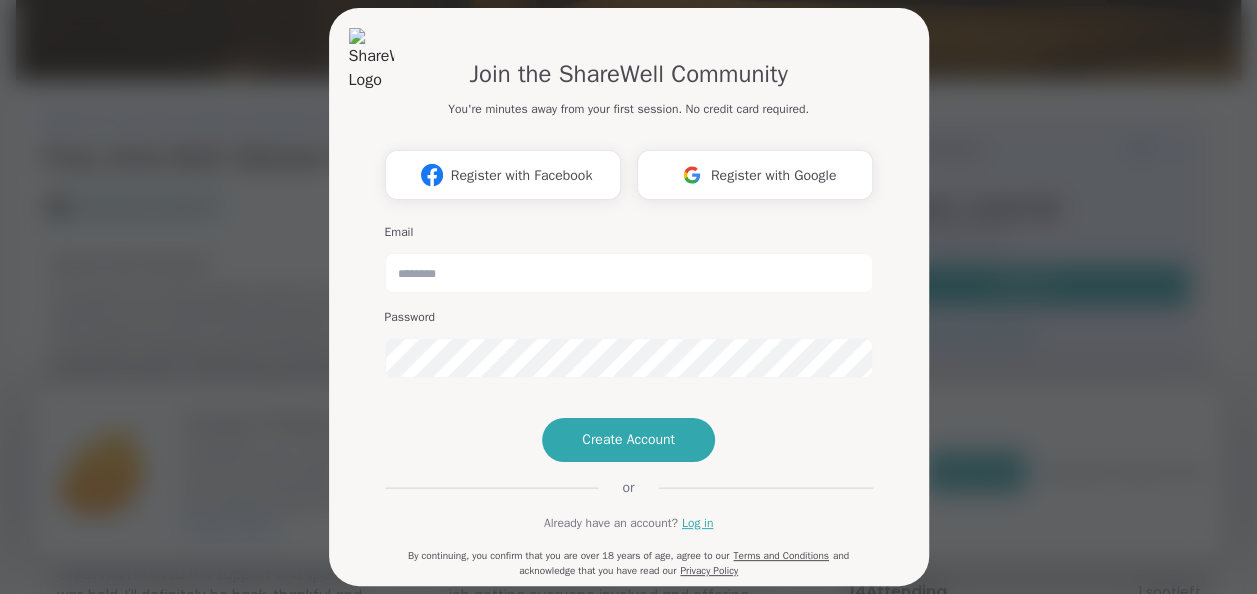 click on "or" at bounding box center [628, 488] 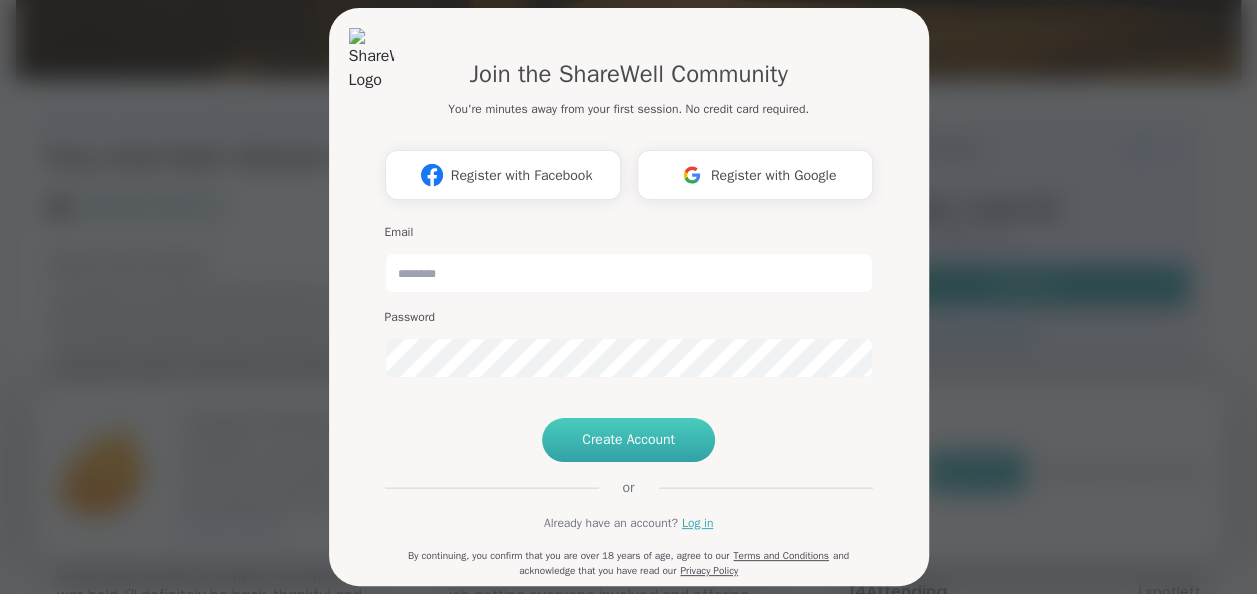 click on "Create Account" at bounding box center [628, 440] 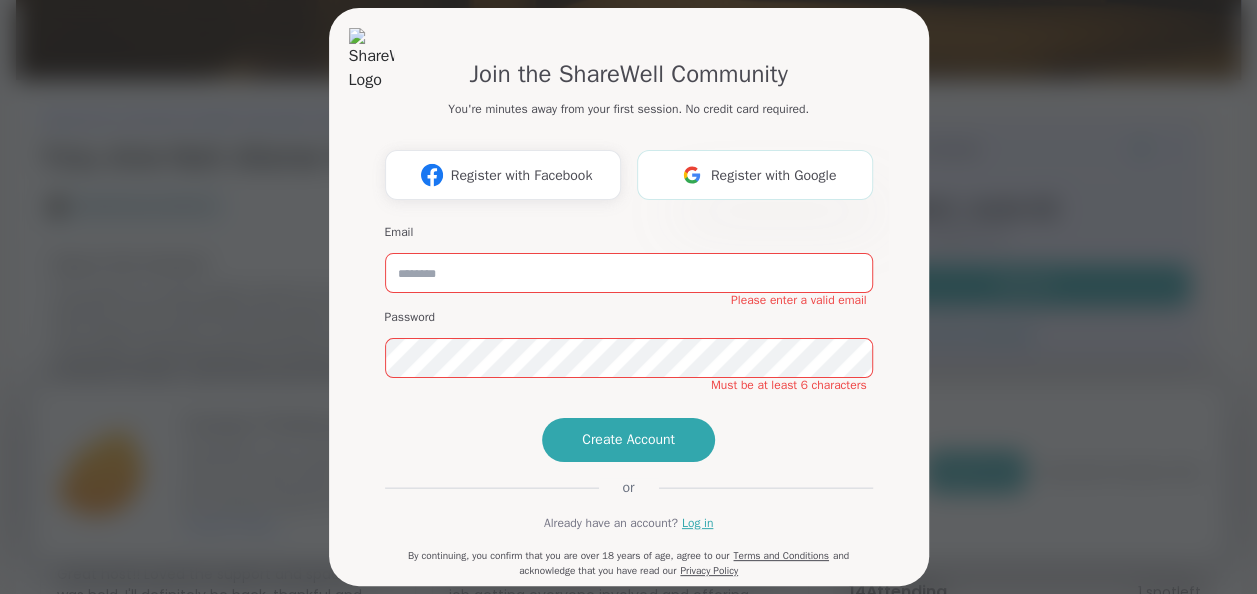 click on "Register with Google" at bounding box center (774, 175) 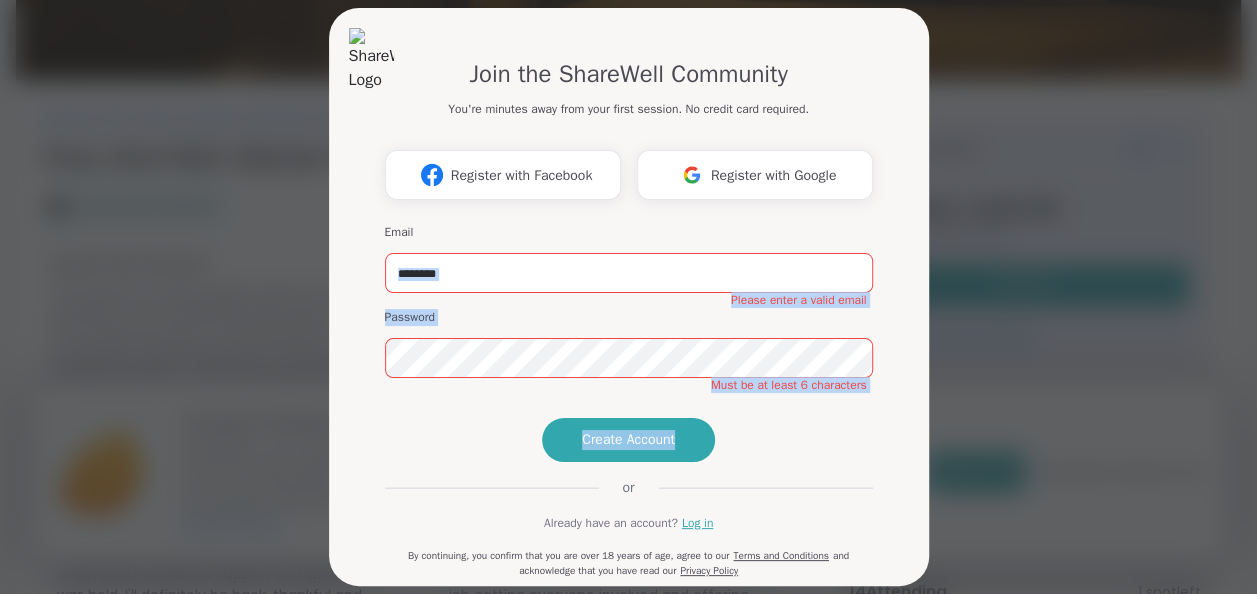 drag, startPoint x: 898, startPoint y: 437, endPoint x: 868, endPoint y: 247, distance: 192.35384 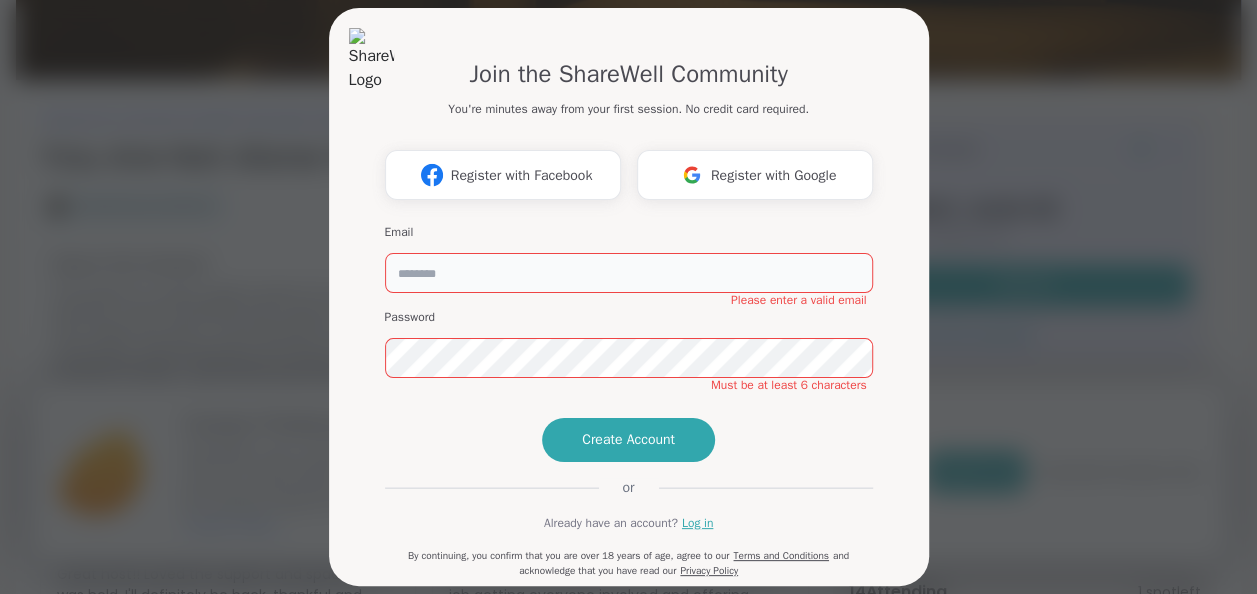 click at bounding box center [629, 273] 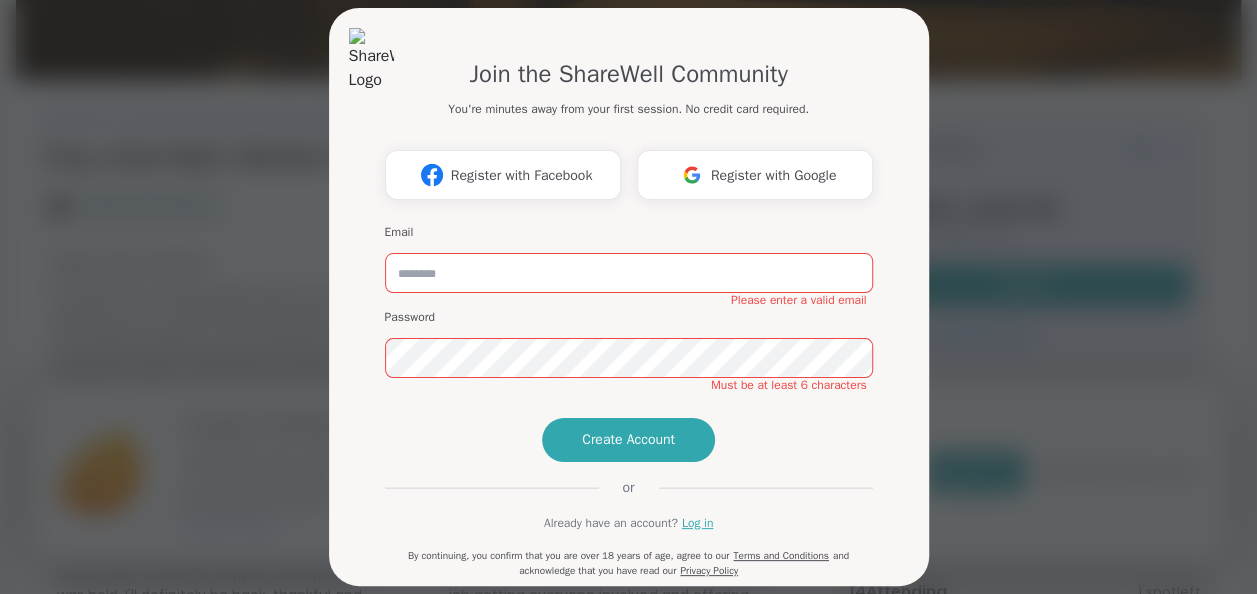 click on "[DAY], [MONTH] [DAY_NUM] | [TIME] - [TIME] [TIMEZONE] Join the ShareWell Community You're minutes away from your first session. No credit card required. Register with Facebook Register with Google Email   Please enter a valid email Password   Must be at least 6 characters Create Account or Already have an account? Log in By continuing, you confirm that you are over 18 years of age, agree to our Terms and Conditions and acknowledge that you have read our Privacy Policy" at bounding box center [629, 309] 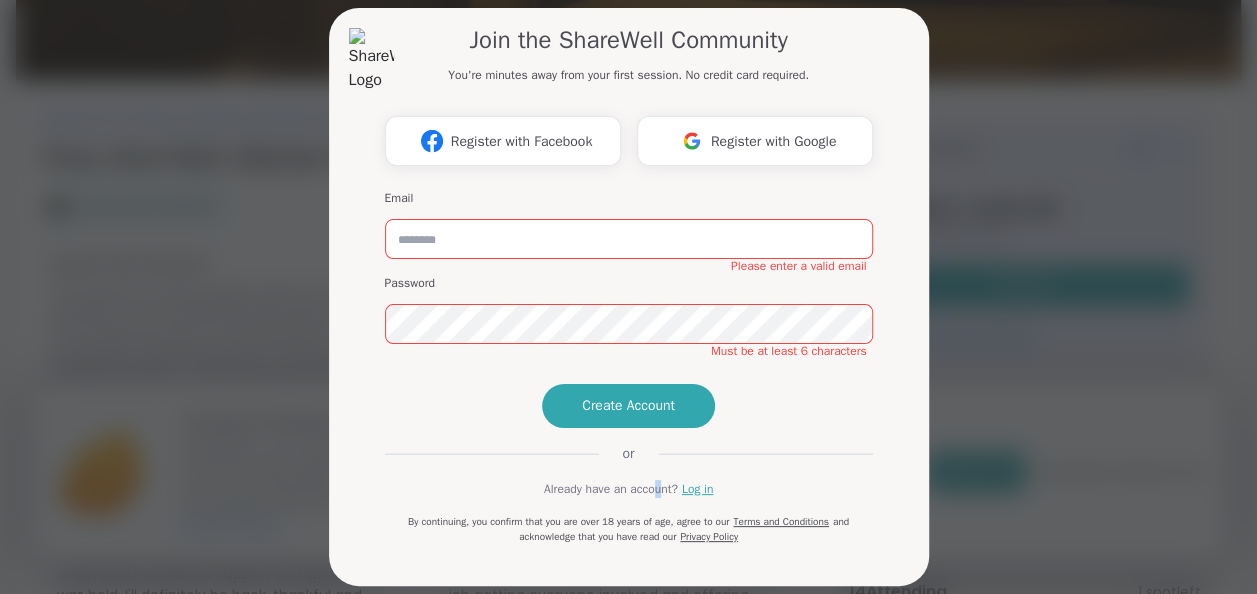 drag, startPoint x: 658, startPoint y: 579, endPoint x: 645, endPoint y: 574, distance: 13.928389 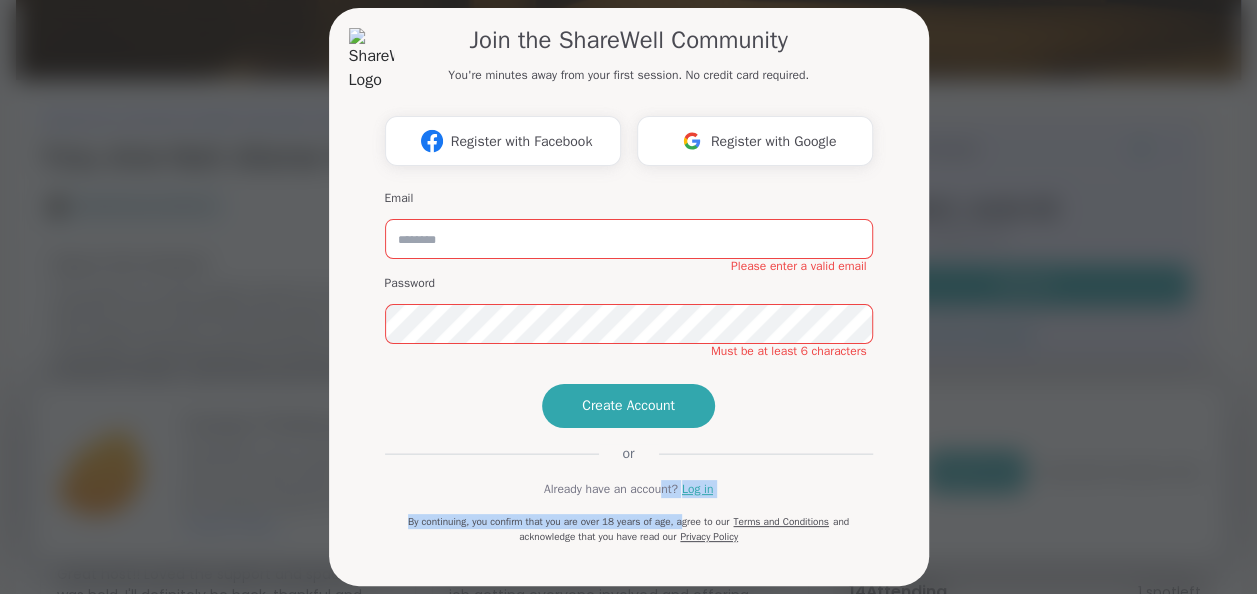 scroll, scrollTop: 45, scrollLeft: 0, axis: vertical 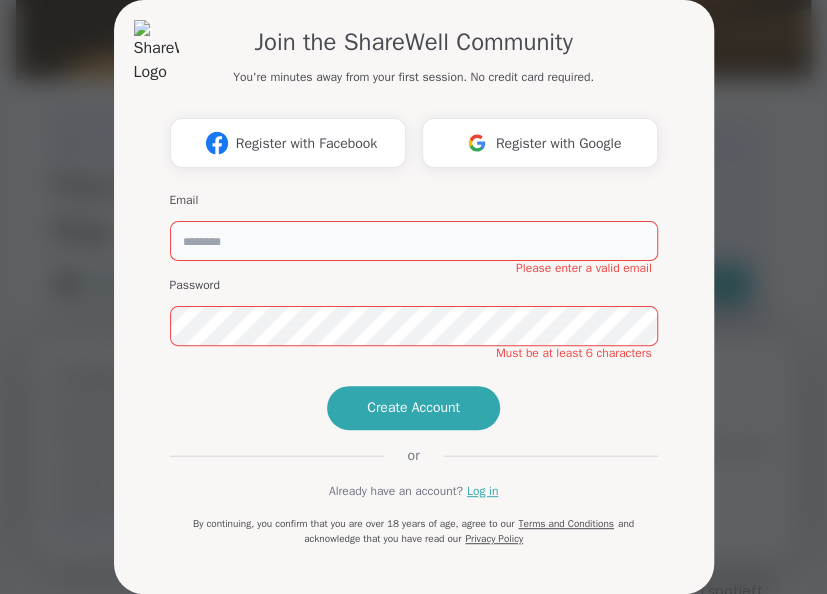 click at bounding box center (414, 241) 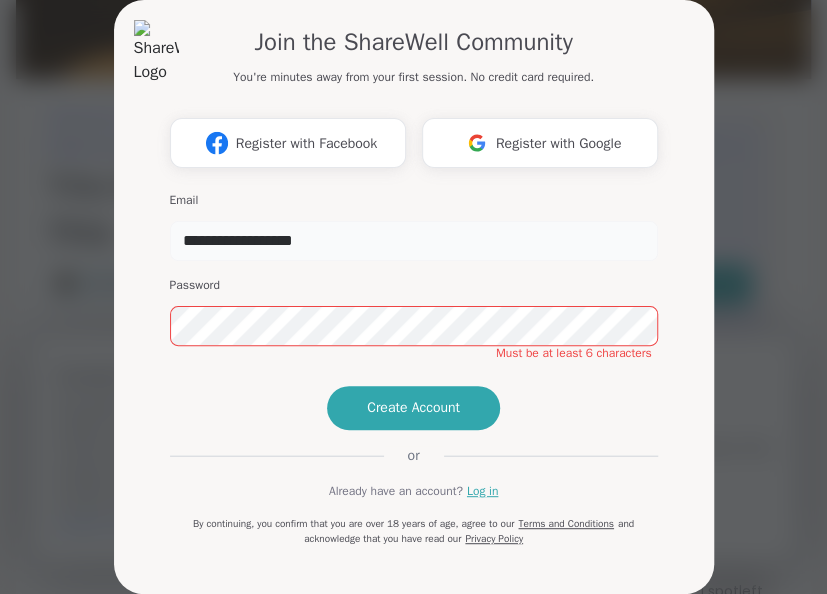 click on "**********" at bounding box center (414, 241) 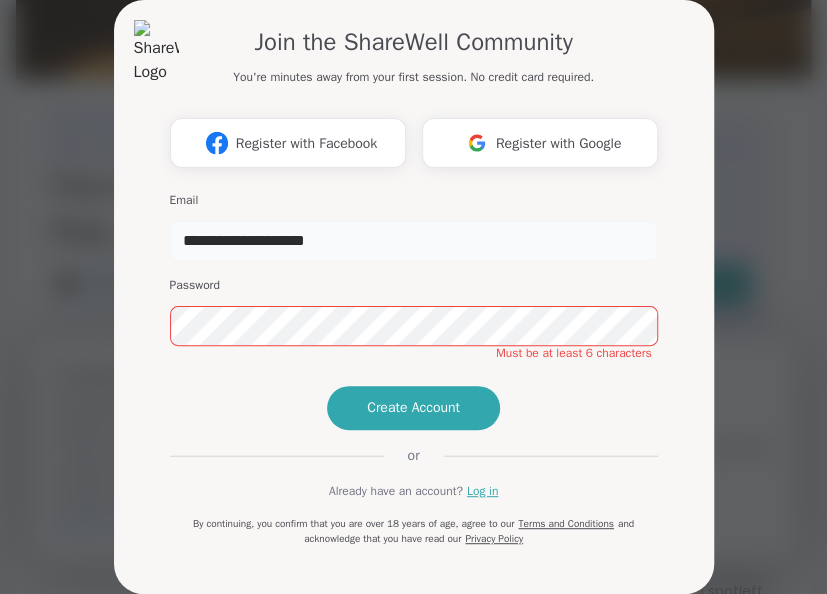 type on "**********" 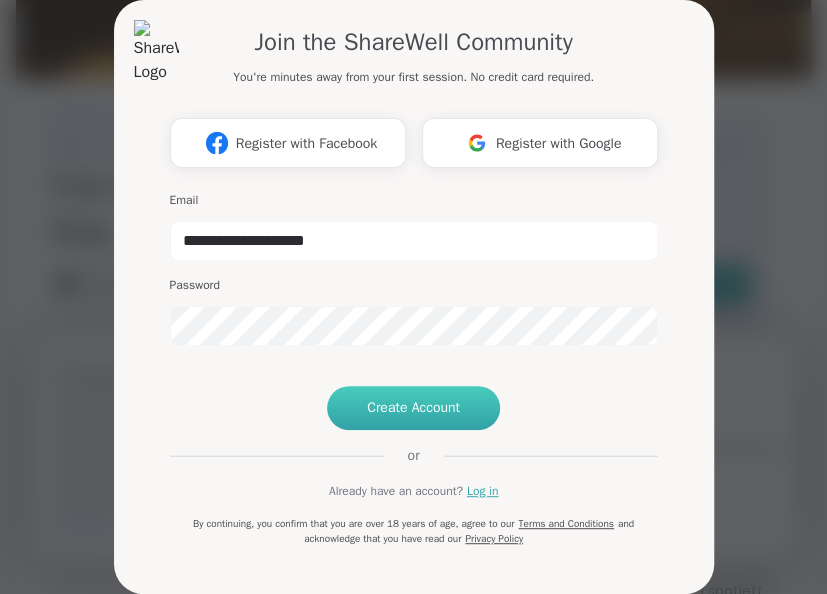 click on "Create Account" at bounding box center [413, 408] 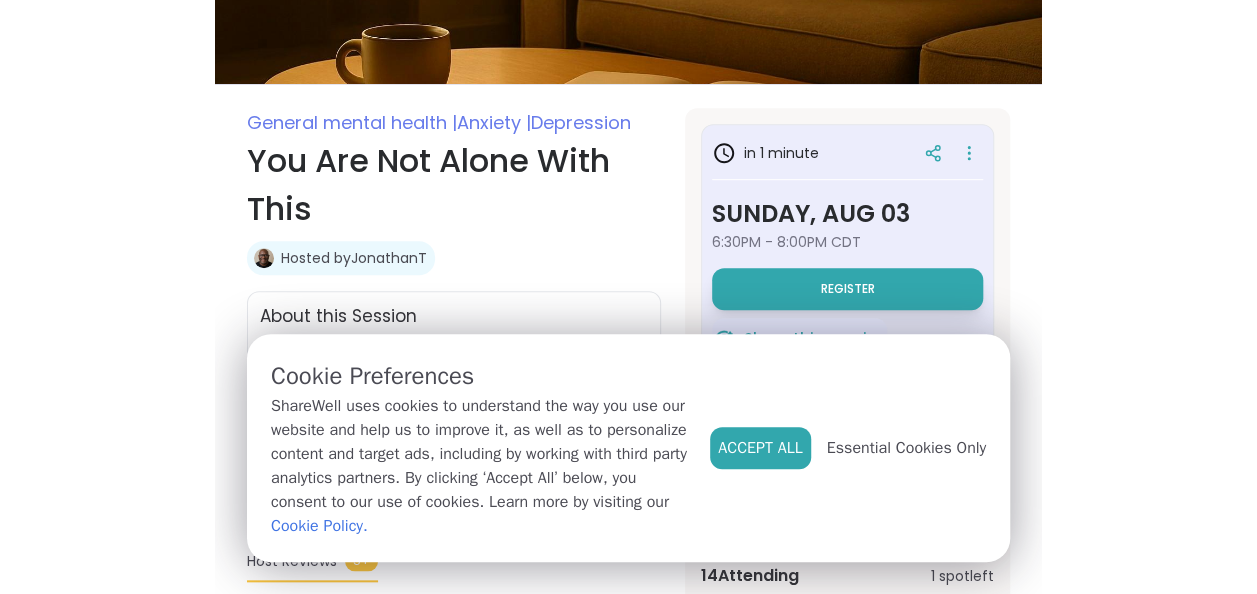 scroll, scrollTop: 0, scrollLeft: 0, axis: both 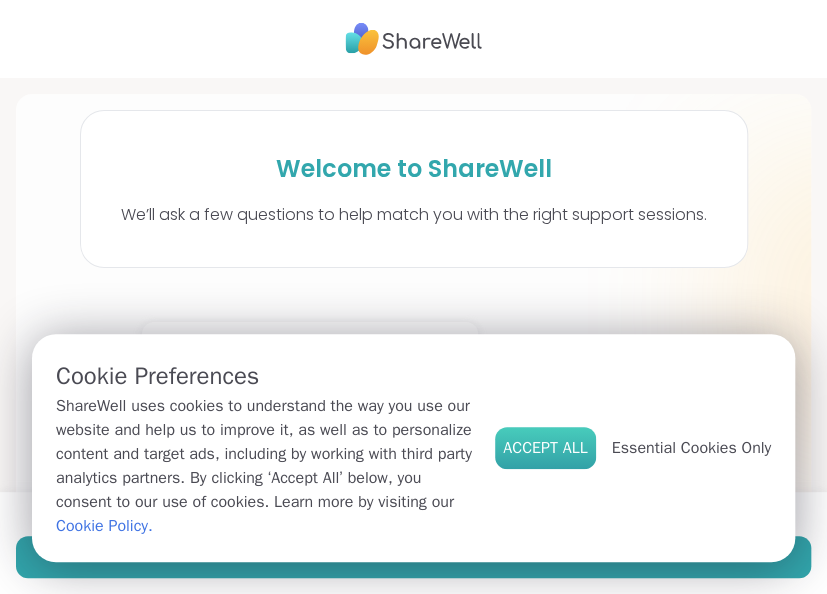 click on "Accept All" at bounding box center (545, 448) 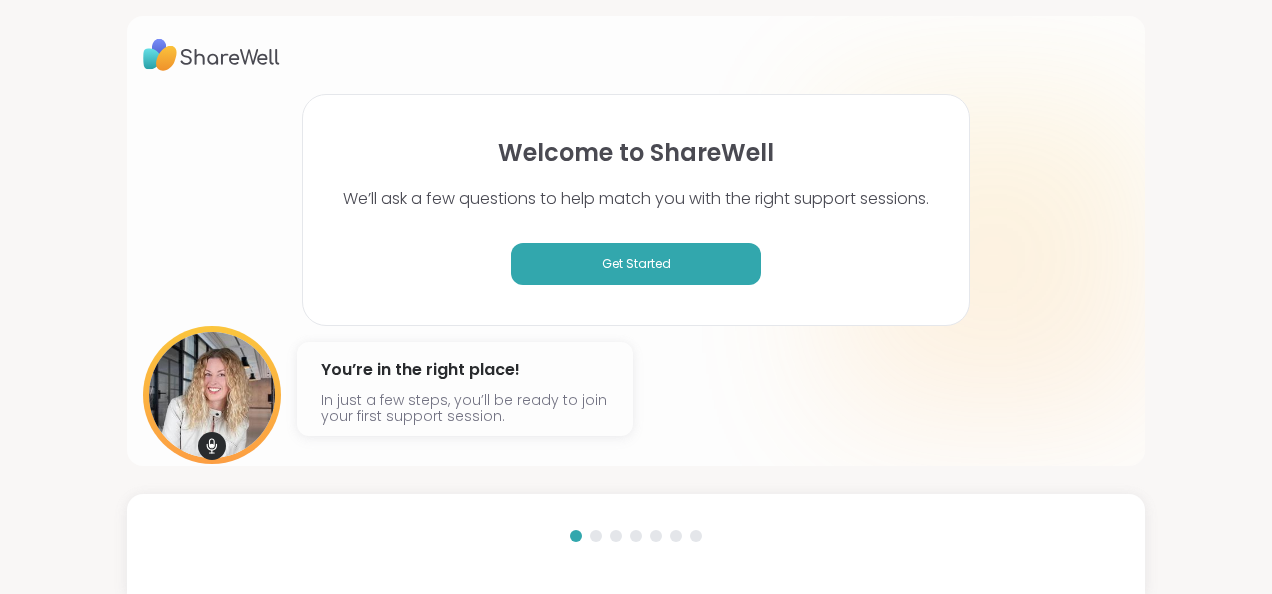 drag, startPoint x: 1240, startPoint y: 152, endPoint x: 1176, endPoint y: 171, distance: 66.760765 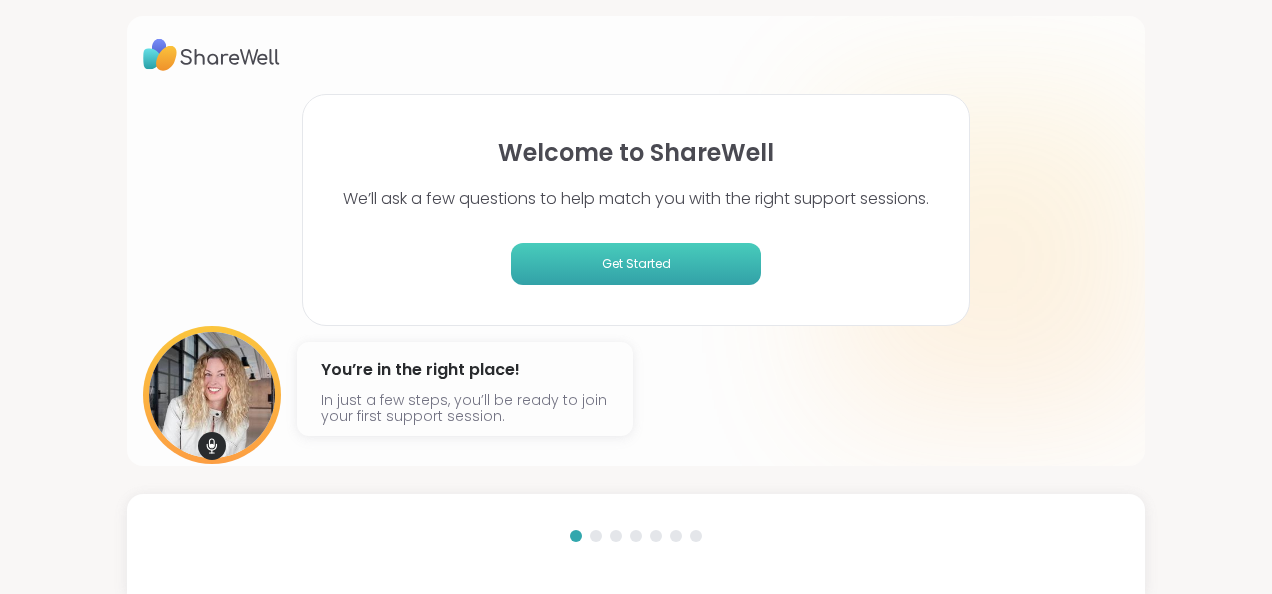 click on "Get Started" at bounding box center (636, 264) 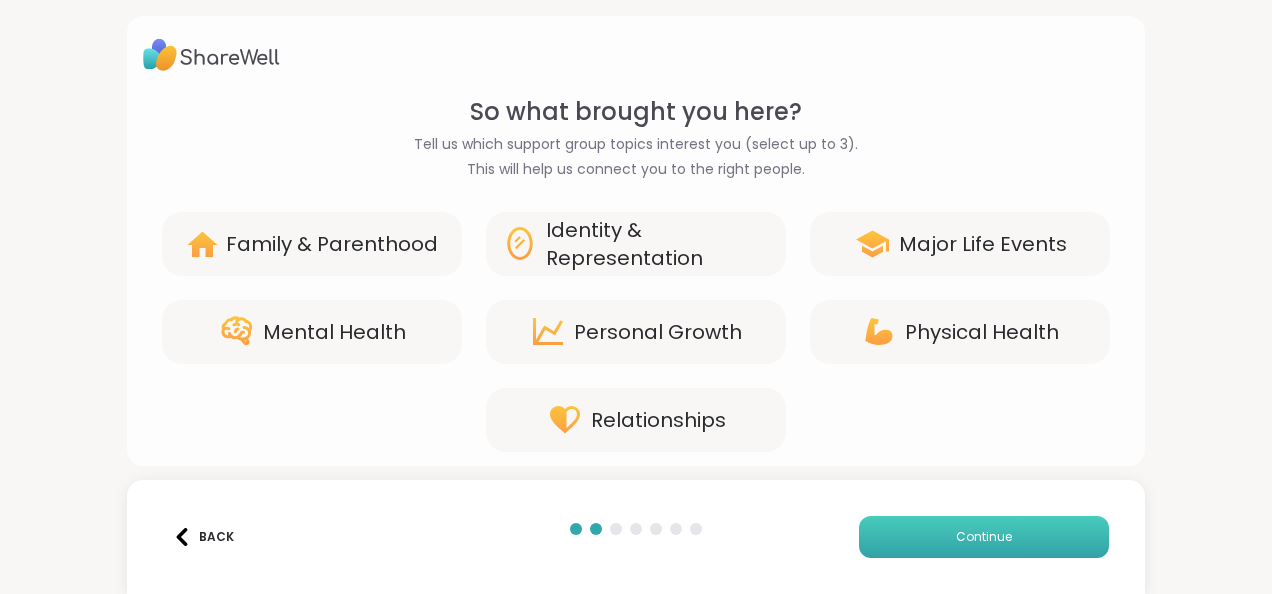 click on "Continue" at bounding box center (984, 537) 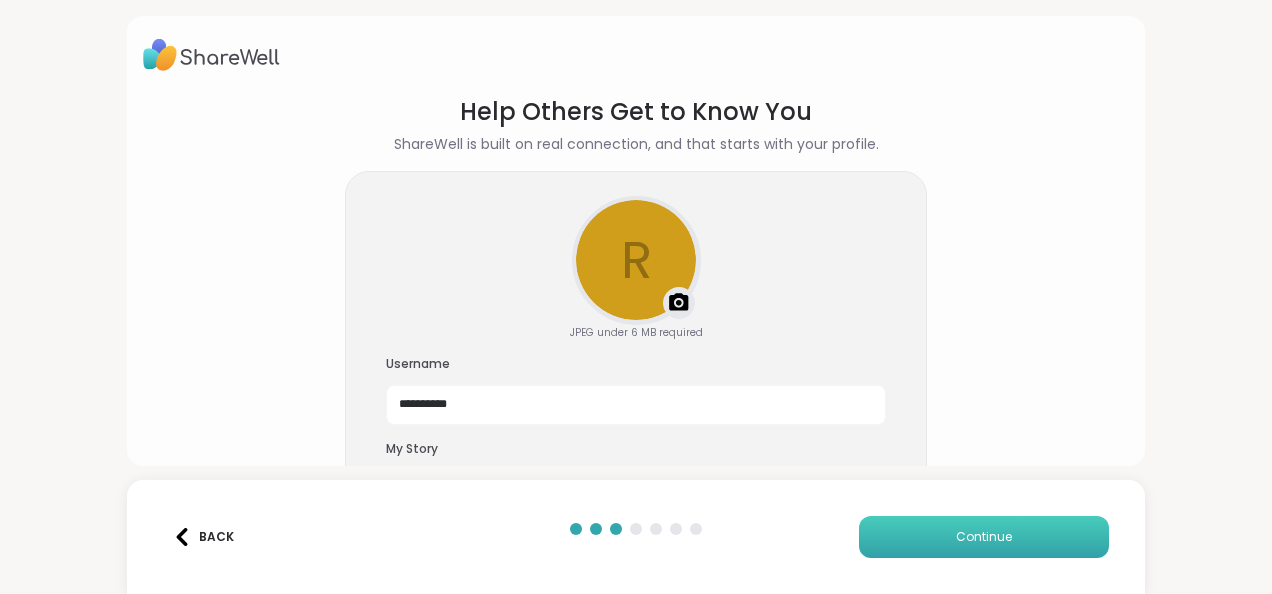click on "Continue" at bounding box center [984, 537] 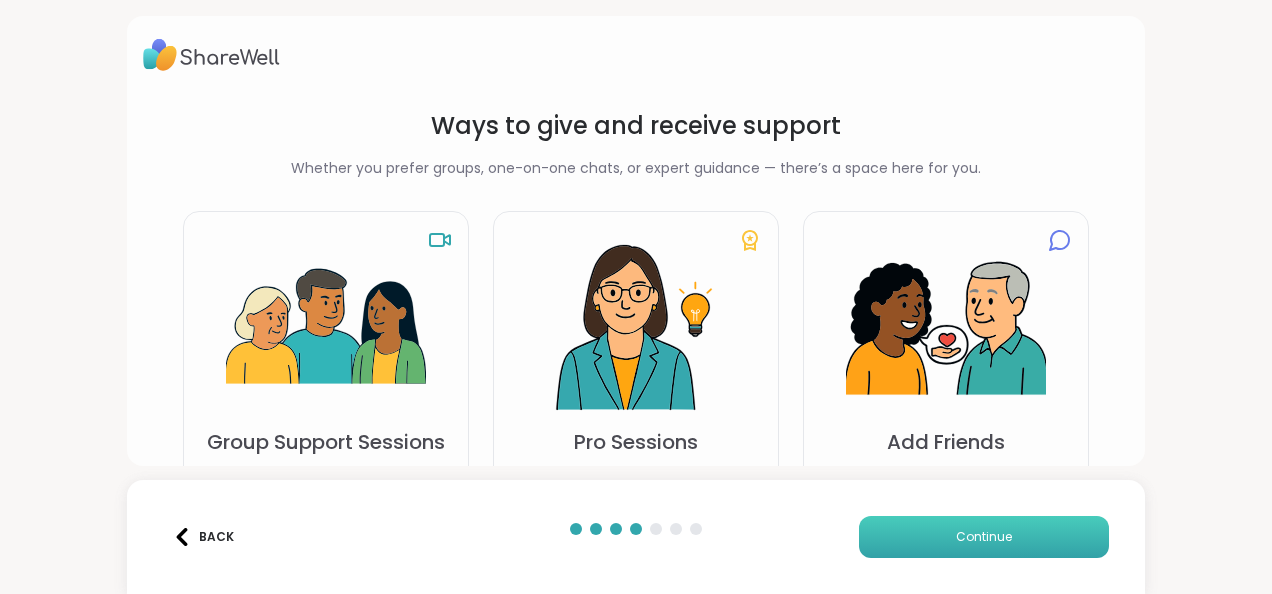 click on "Continue" at bounding box center [984, 537] 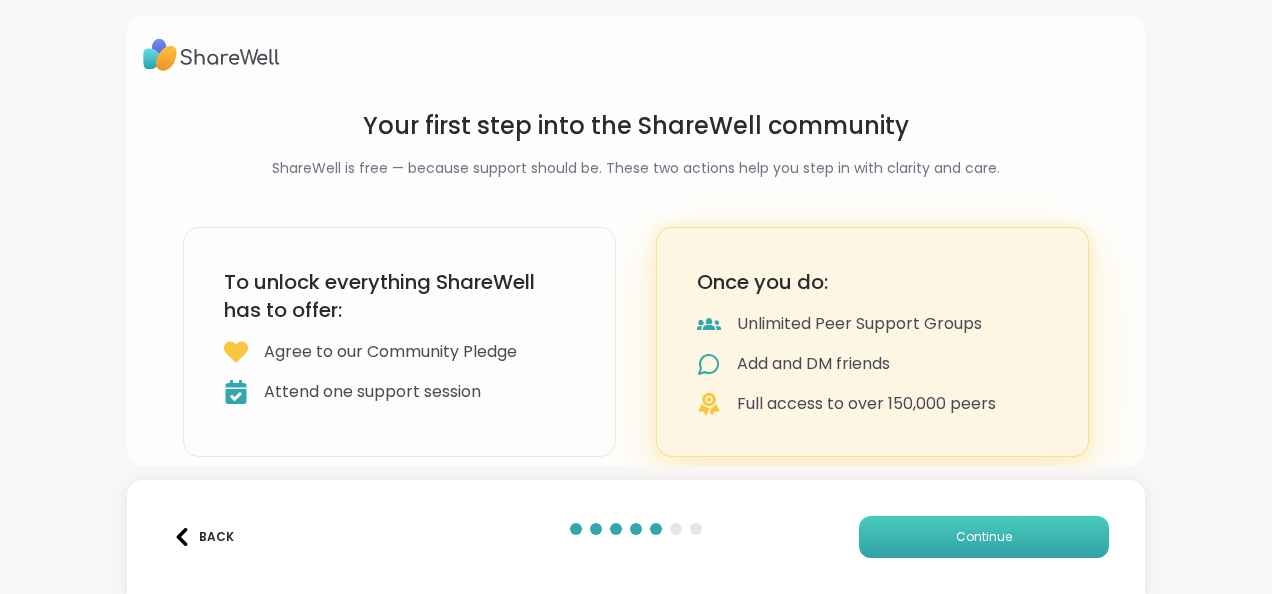 click on "Continue" at bounding box center [984, 537] 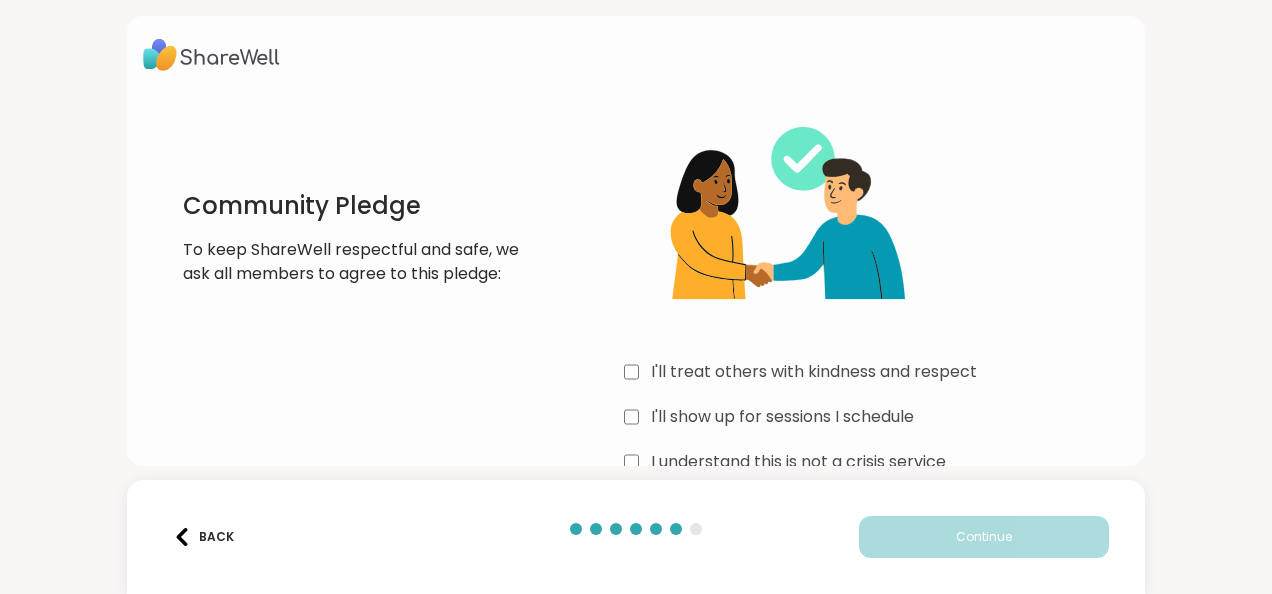 click on "Community Pledge To keep ShareWell respectful and safe, we ask all members to agree to this pledge: I'll treat others with kindness and respect I'll show up for sessions I schedule I understand this is not a crisis service I agree to the ShareWell Community Pledge Back Continue" at bounding box center [636, 297] 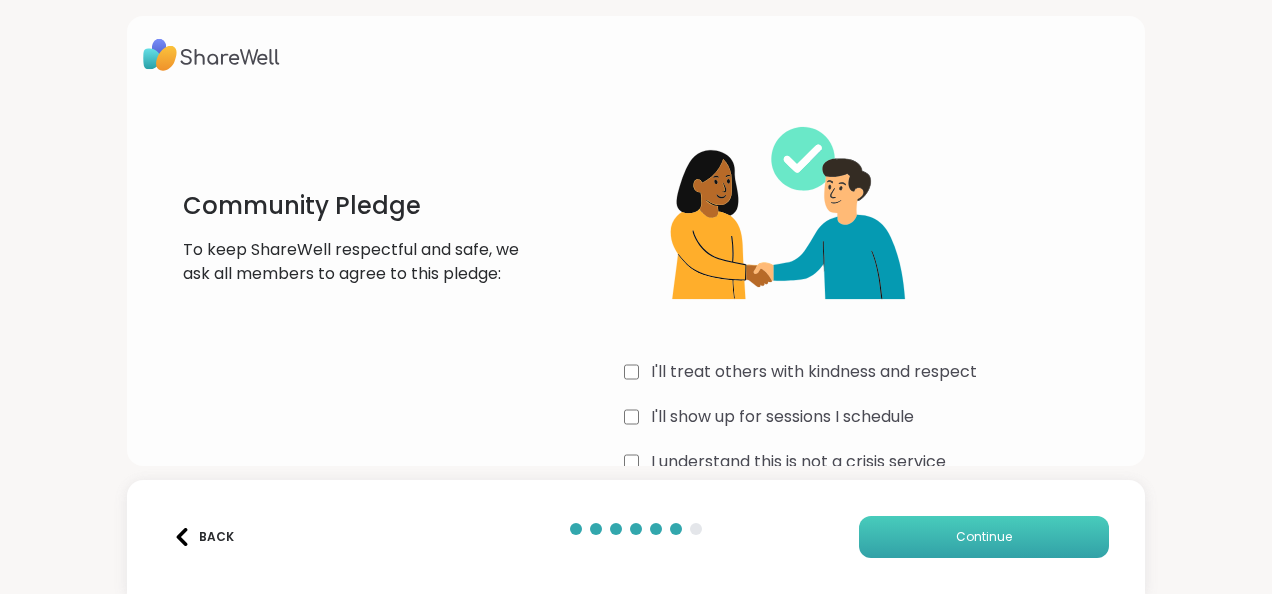 click on "Continue" at bounding box center (984, 537) 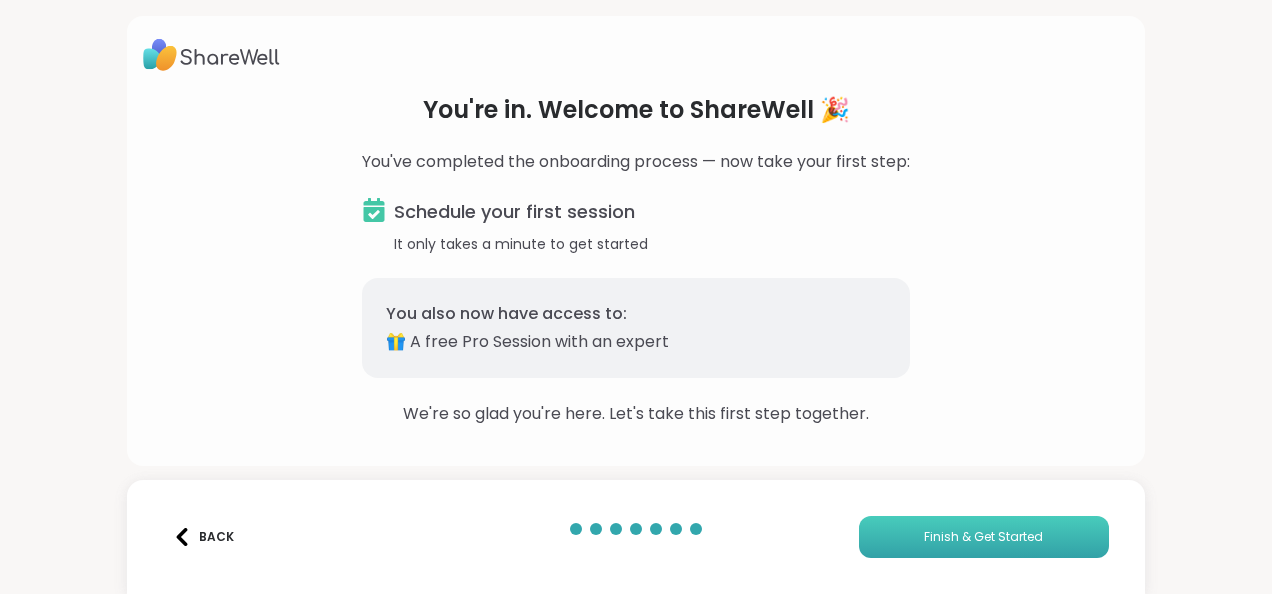 click on "Finish & Get Started" at bounding box center [983, 537] 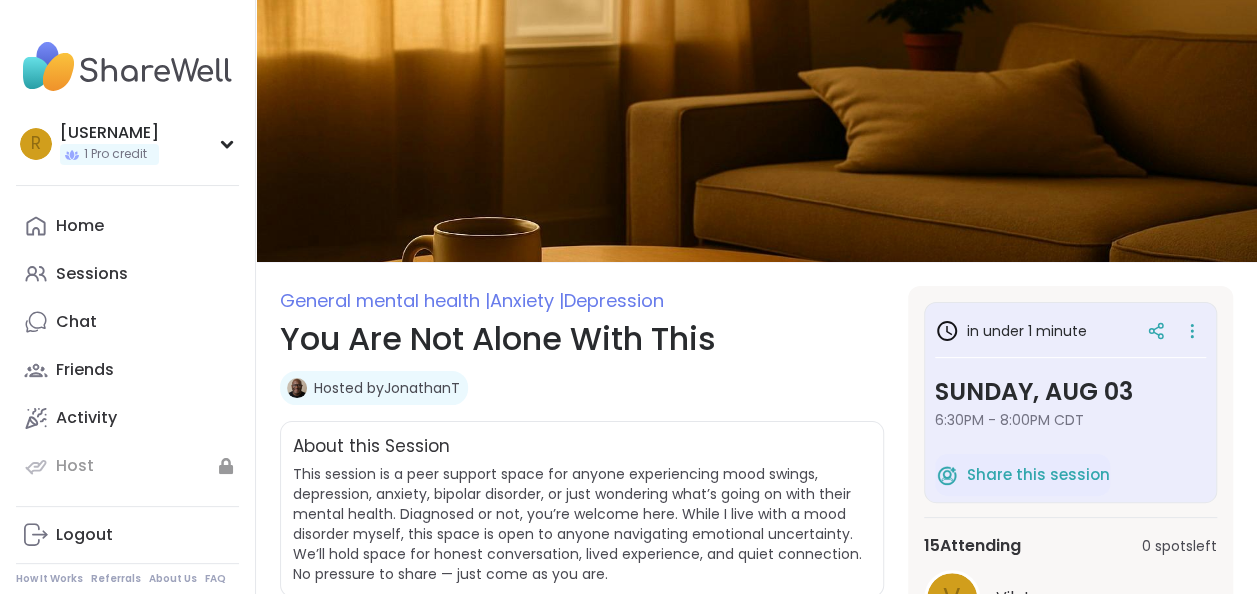 click on "in under 1 minute [DAY], [MONTH] [DAY_NUM] | [TIME] - [TIME] [TIMEZONE] Share this session 15  Attending 0   spots  left V Vilete B BooKat i iris_anne See All" at bounding box center (1070, 556) 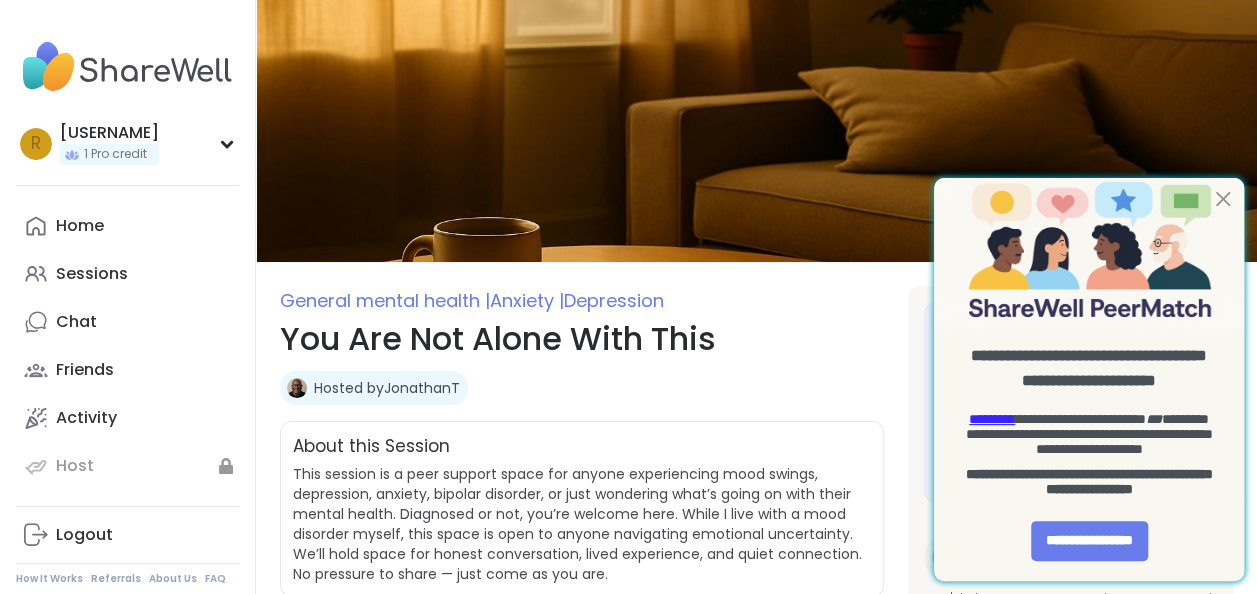 scroll, scrollTop: 0, scrollLeft: 0, axis: both 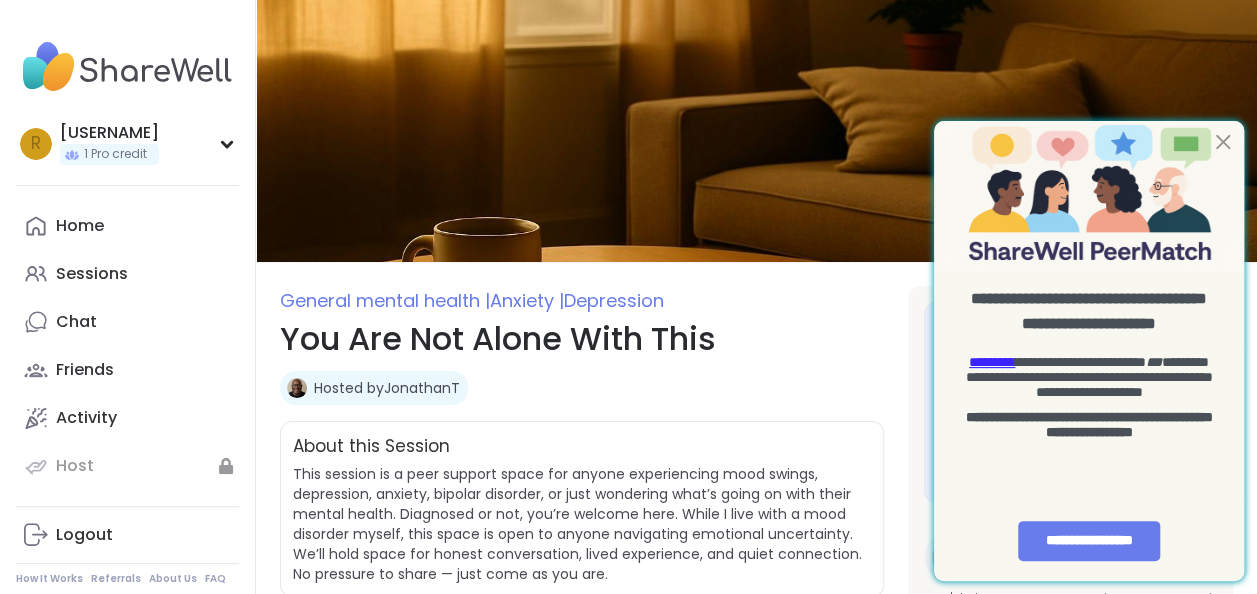 click on "About this Session" at bounding box center (582, 447) 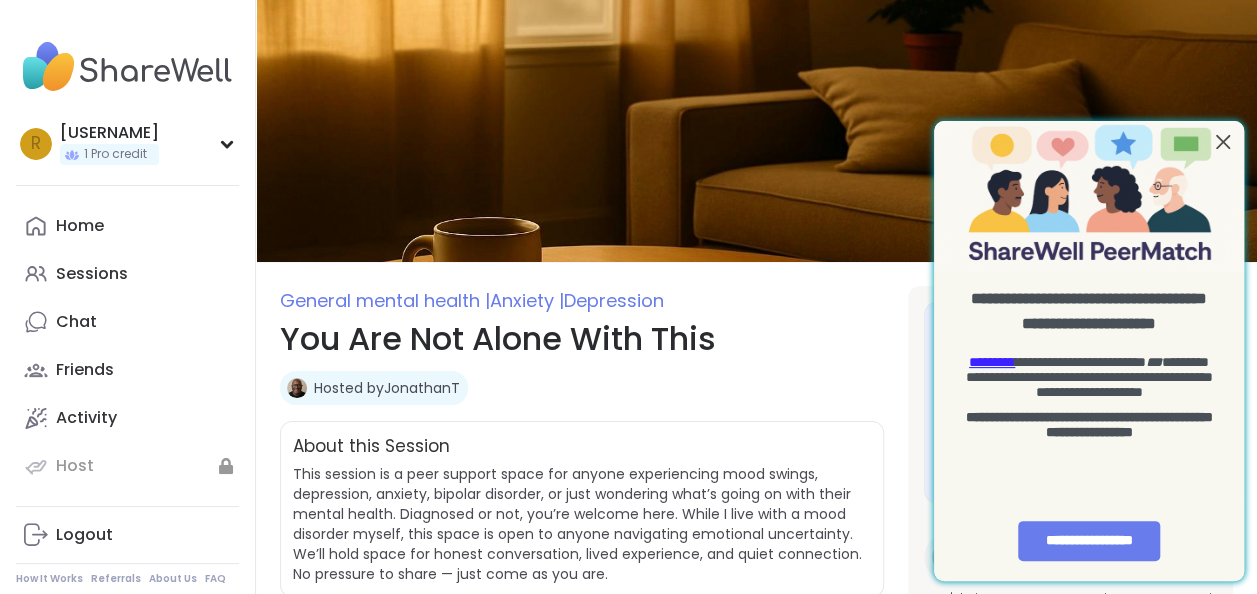click at bounding box center (1223, 141) 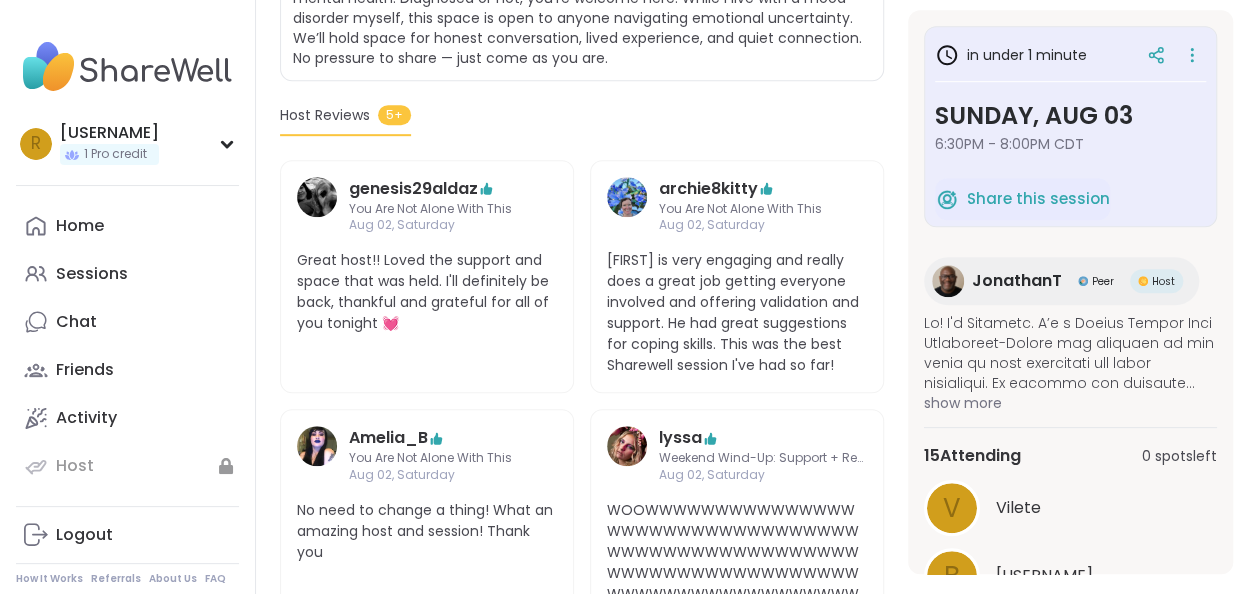 scroll, scrollTop: 522, scrollLeft: 0, axis: vertical 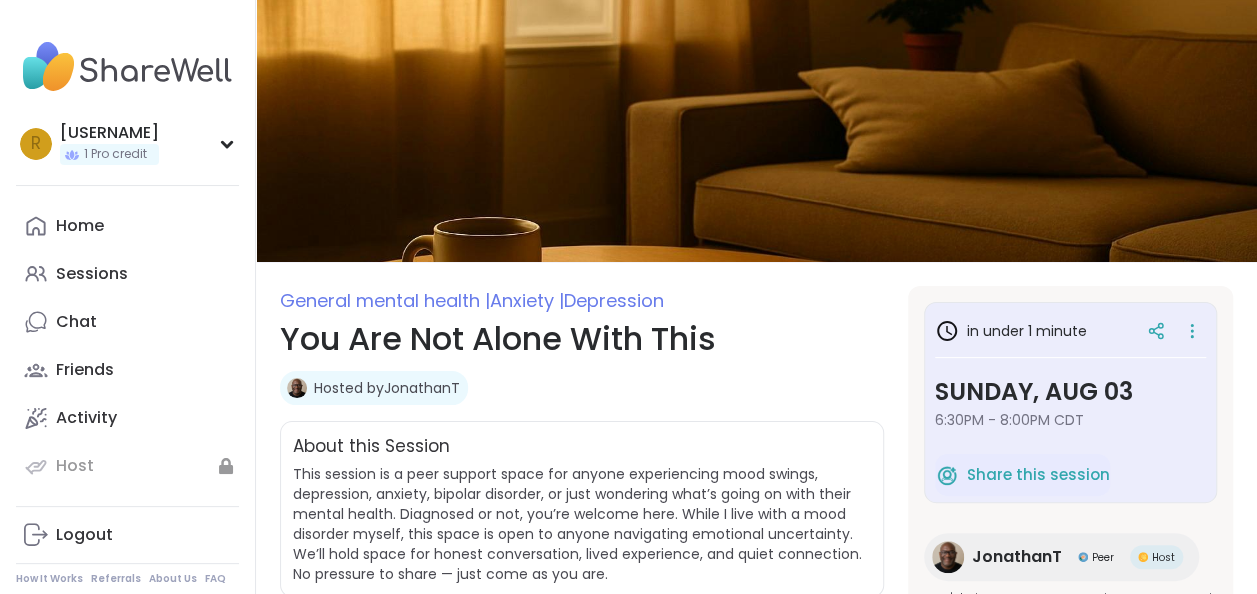 click on "in under 1 minute" at bounding box center (1011, 331) 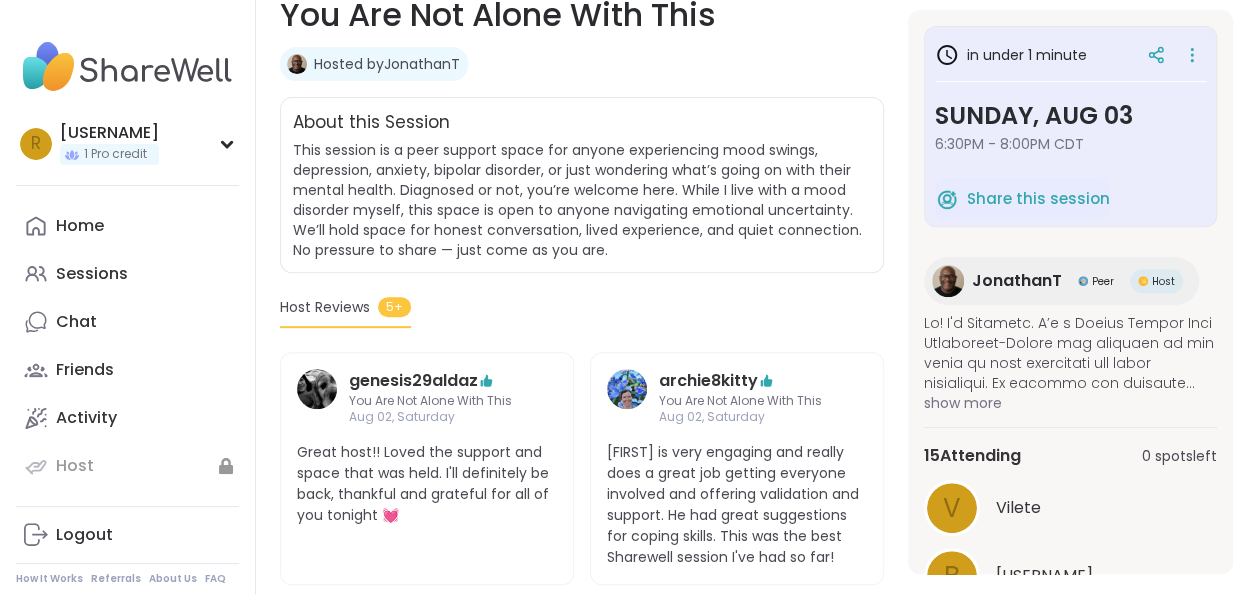 scroll, scrollTop: 350, scrollLeft: 0, axis: vertical 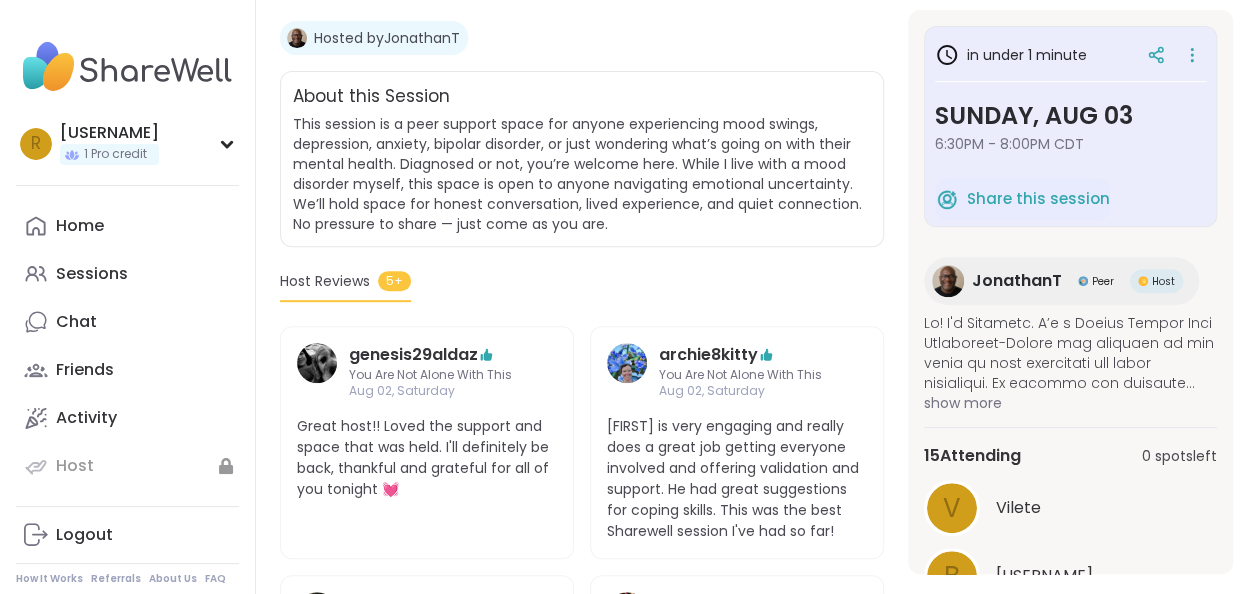 click on "Sunday, Aug 03" at bounding box center [1070, 116] 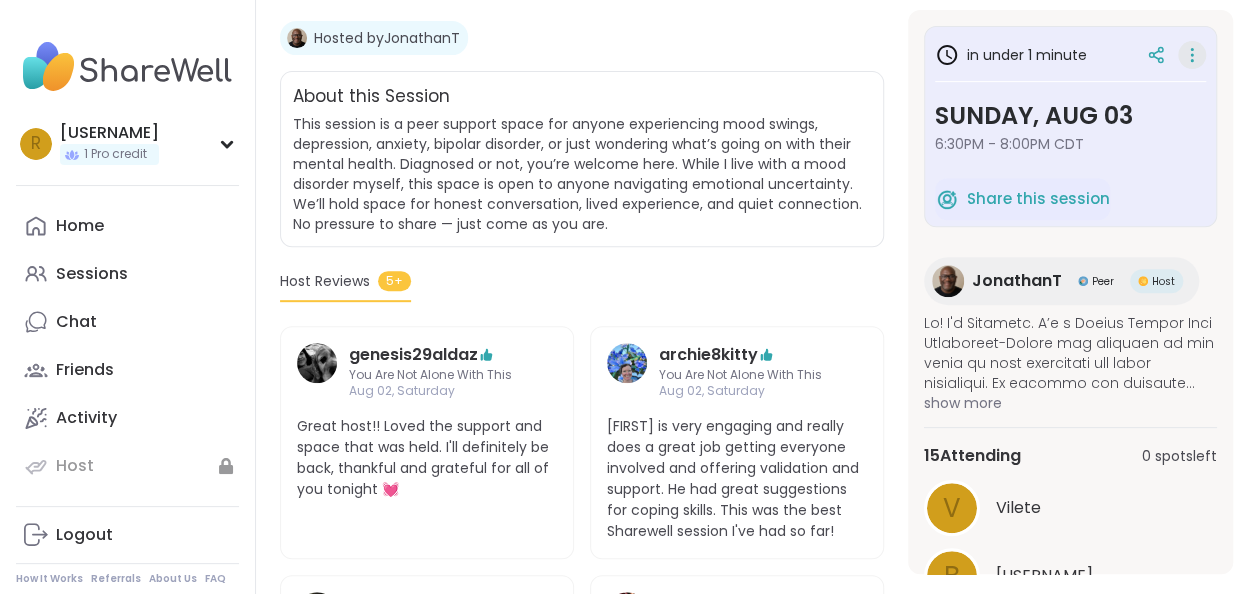 click at bounding box center (1192, 55) 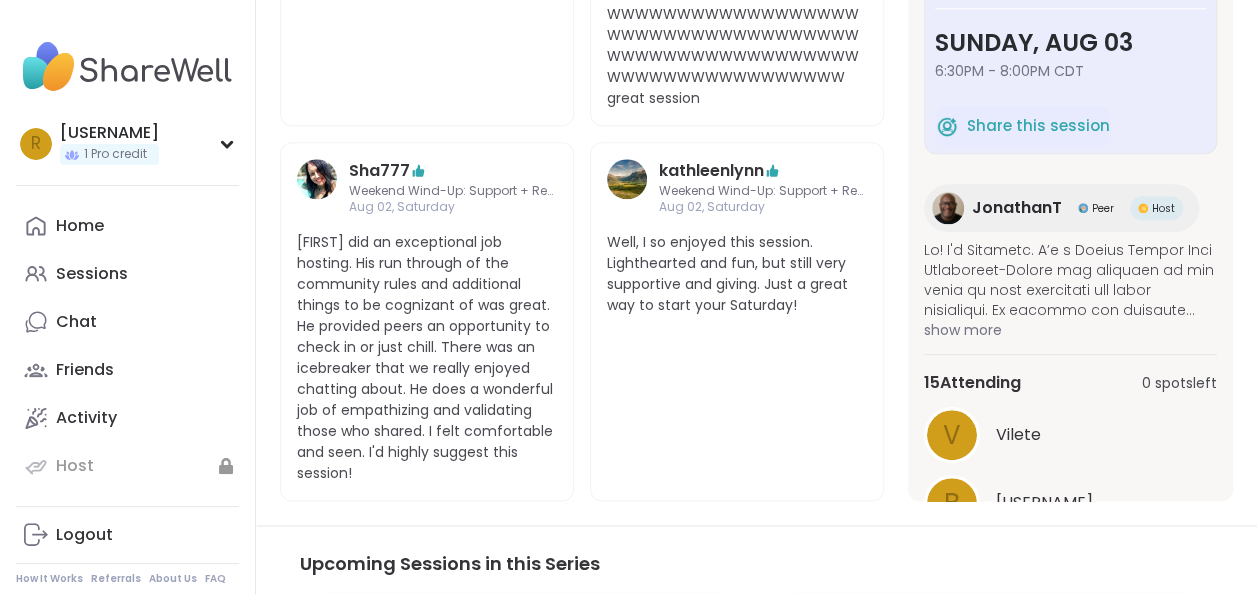 scroll, scrollTop: 1088, scrollLeft: 0, axis: vertical 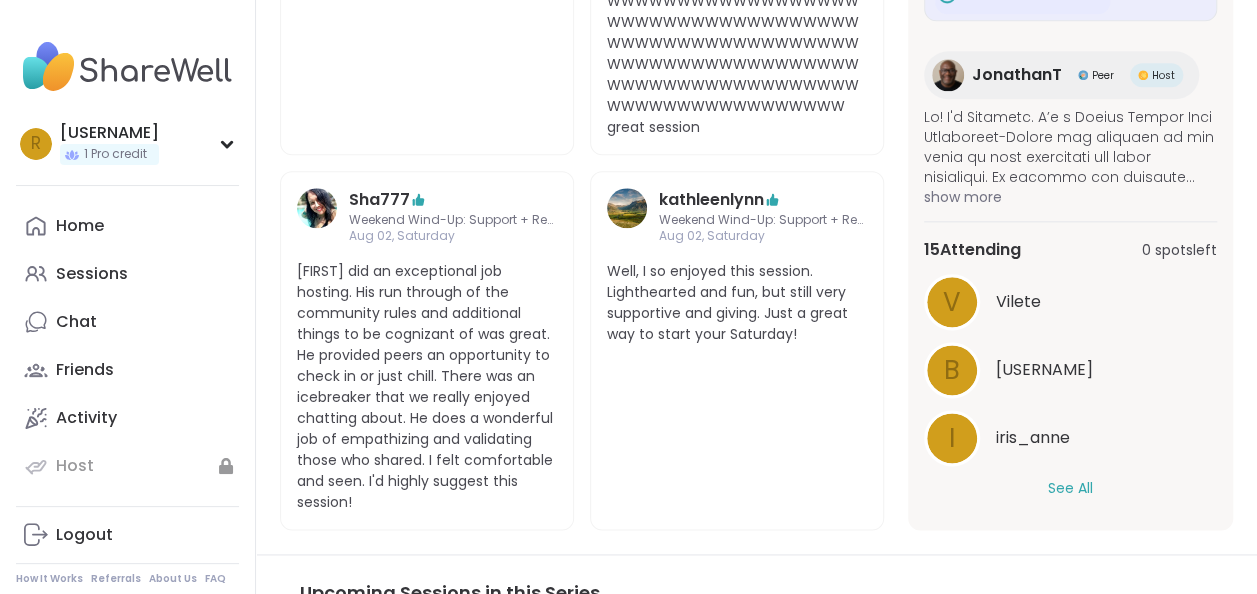 click on "See All" at bounding box center [1070, 488] 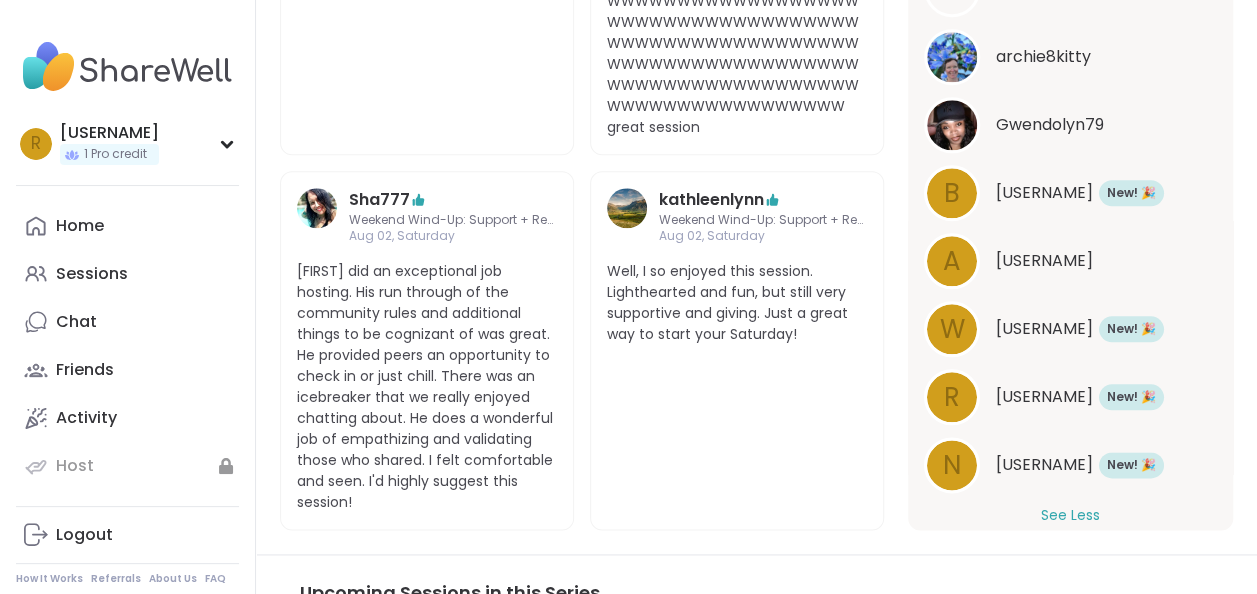 scroll, scrollTop: 978, scrollLeft: 0, axis: vertical 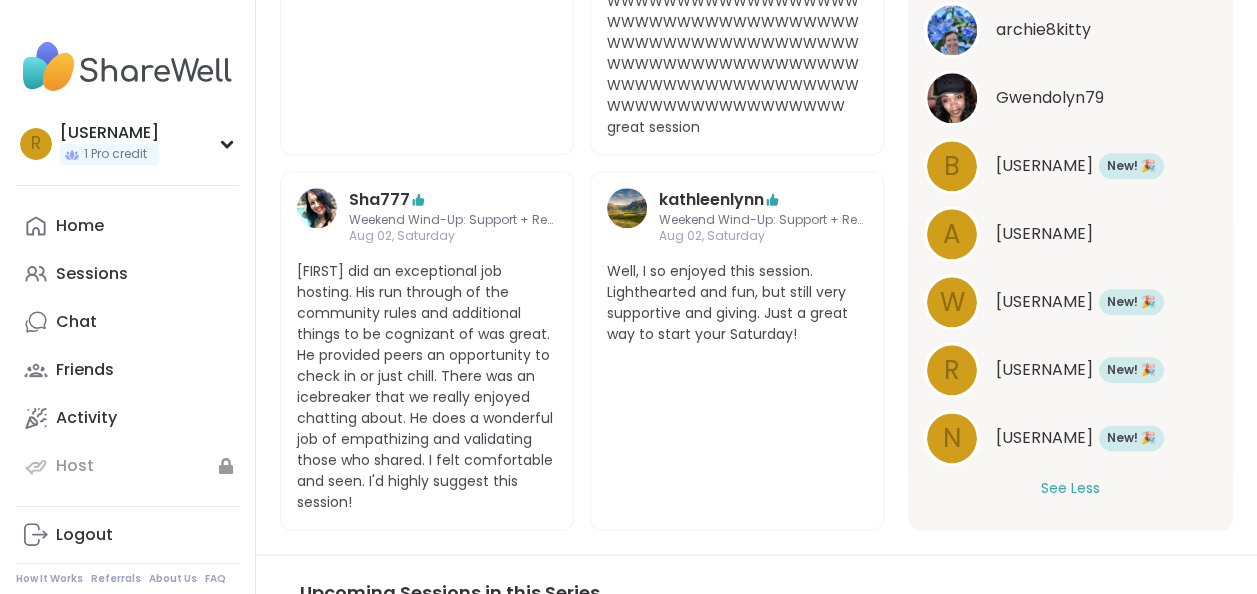 click on "[USERNAME]" at bounding box center (1044, 370) 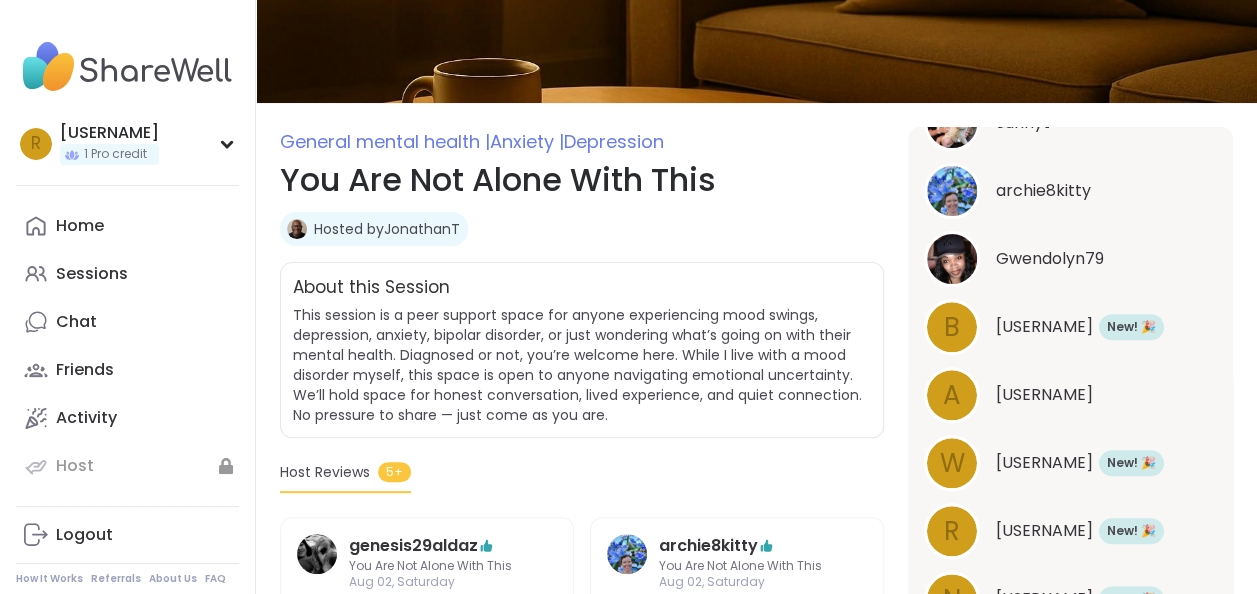 scroll, scrollTop: 0, scrollLeft: 0, axis: both 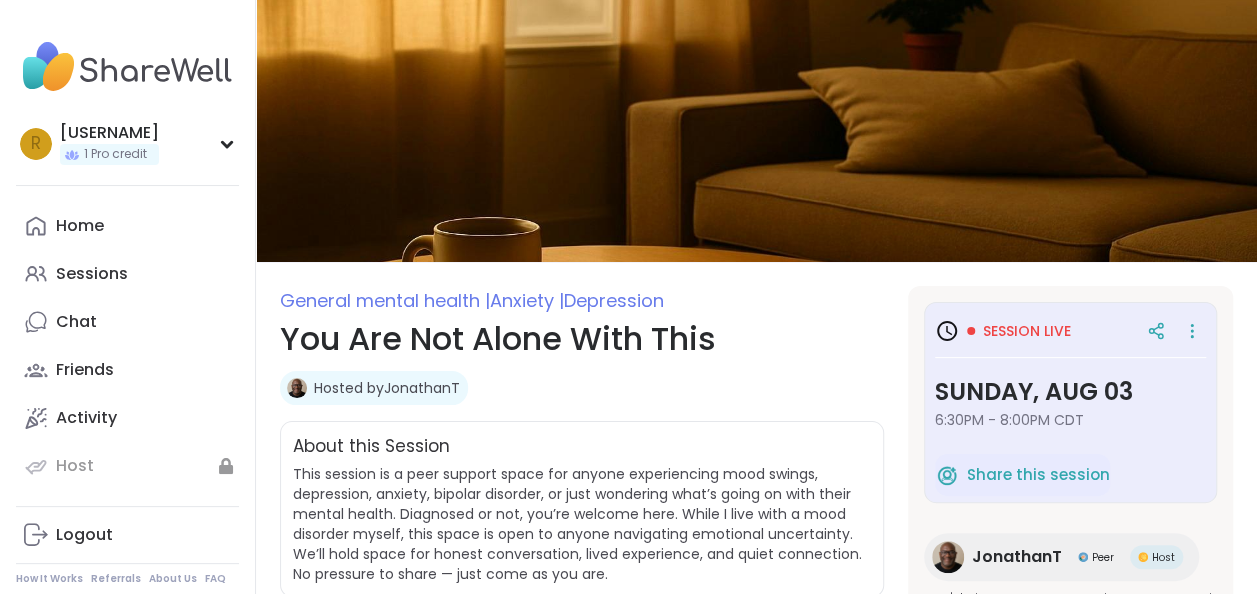 click on "Session live" at bounding box center [1003, 331] 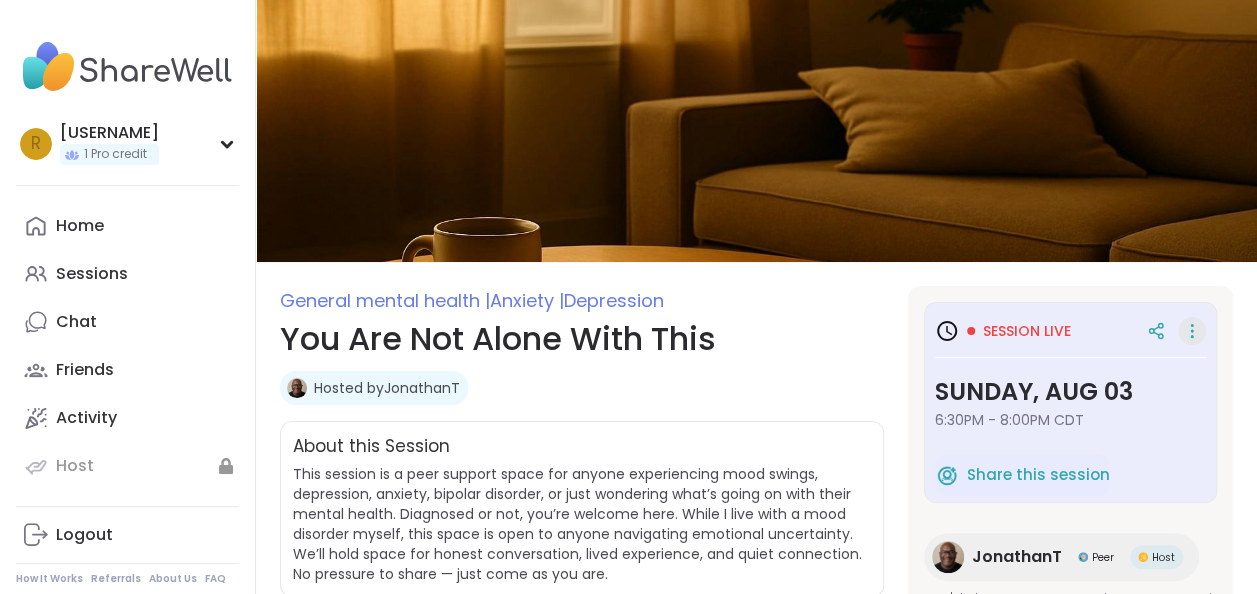 click 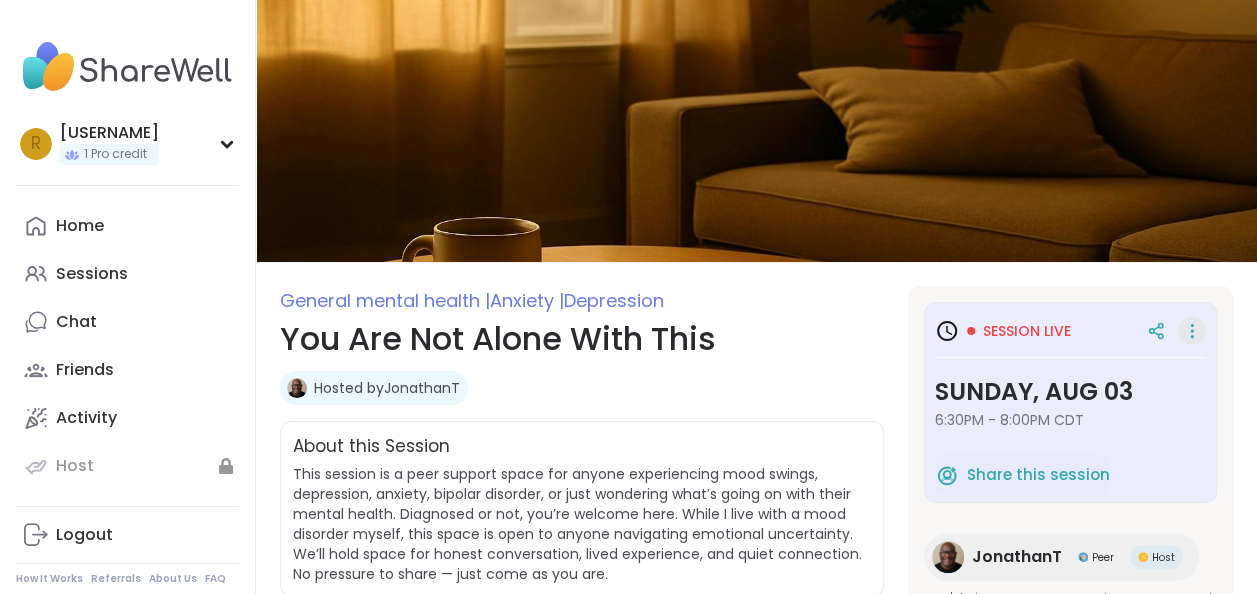 click 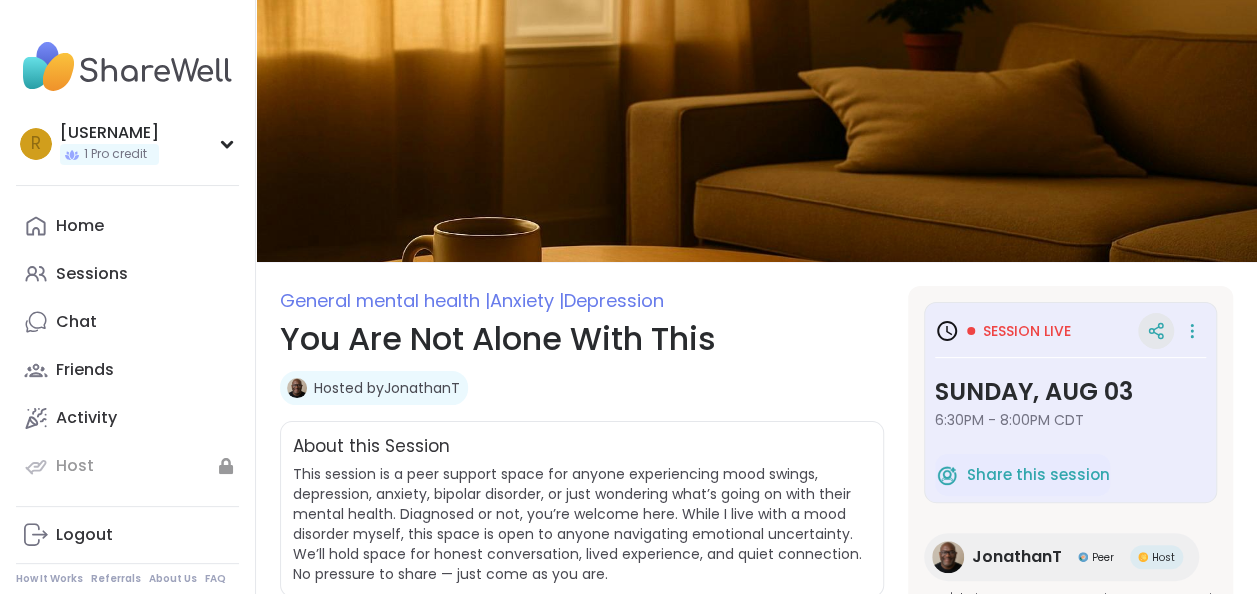 click 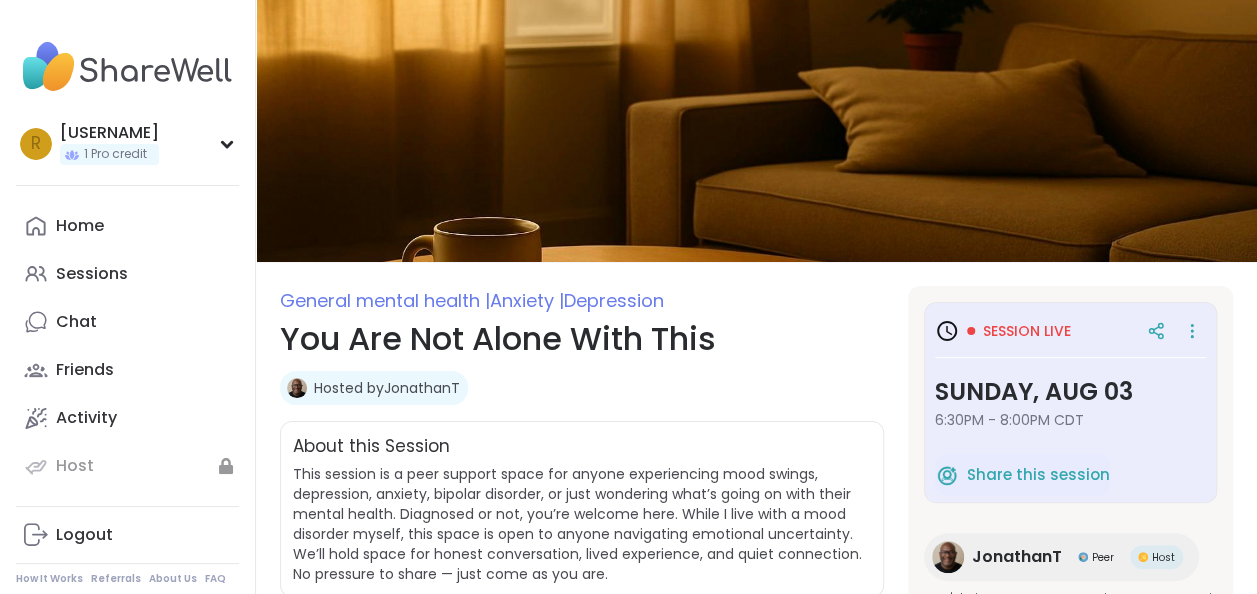 click on "Session live" at bounding box center [1027, 331] 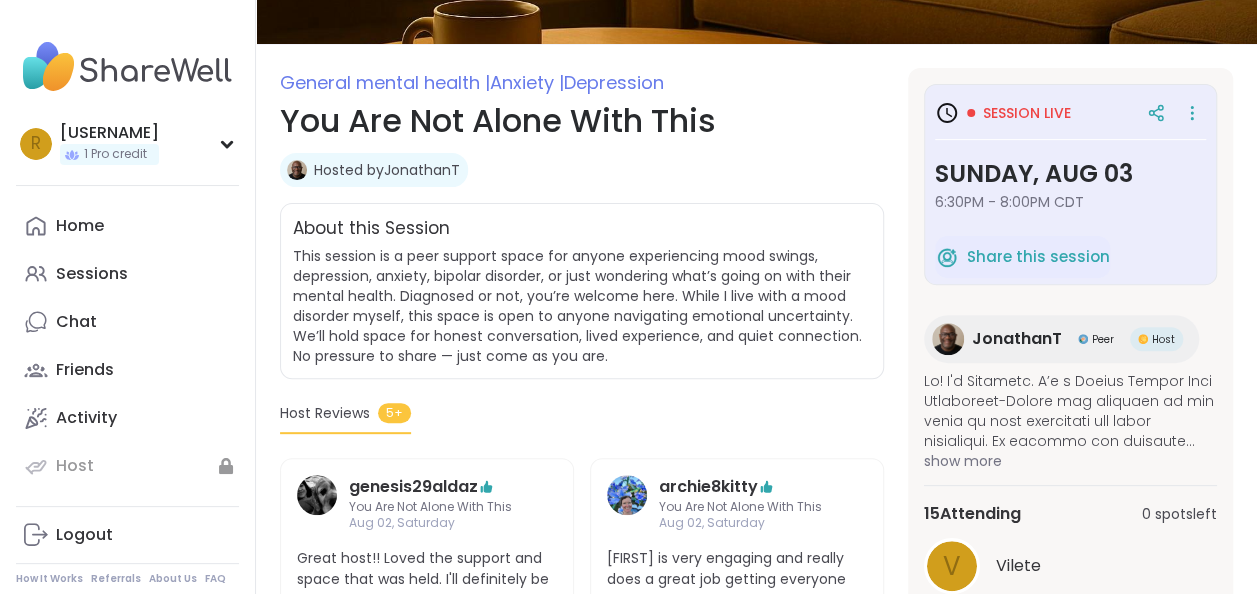 scroll, scrollTop: 153, scrollLeft: 0, axis: vertical 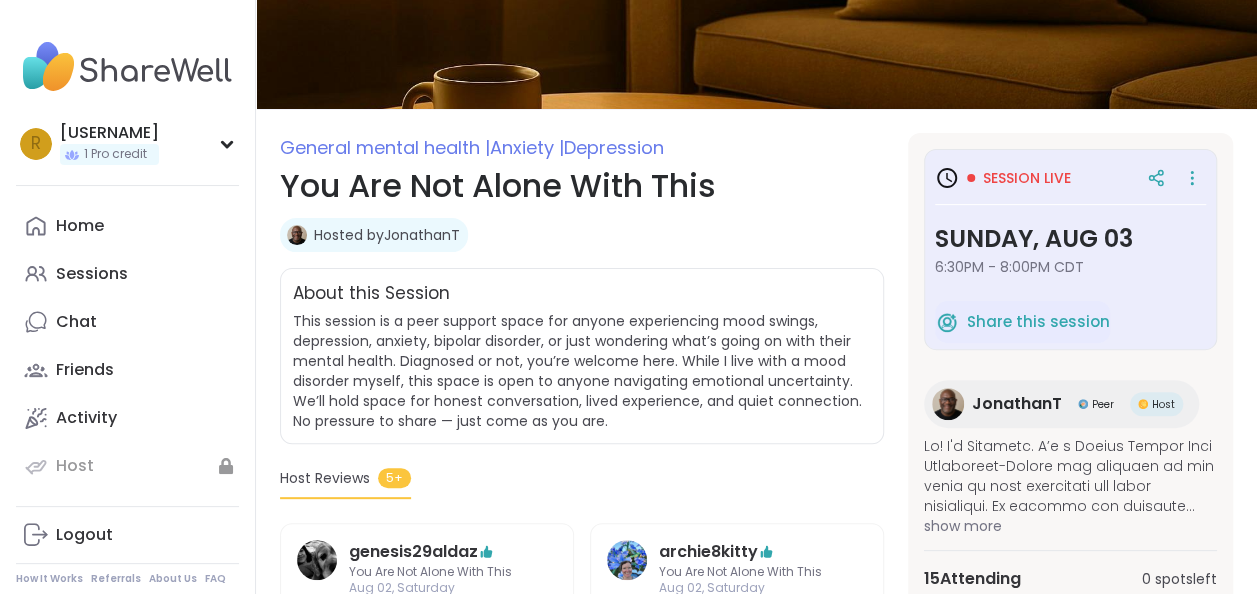click on "Hosted by  [USERNAME]" at bounding box center [582, 235] 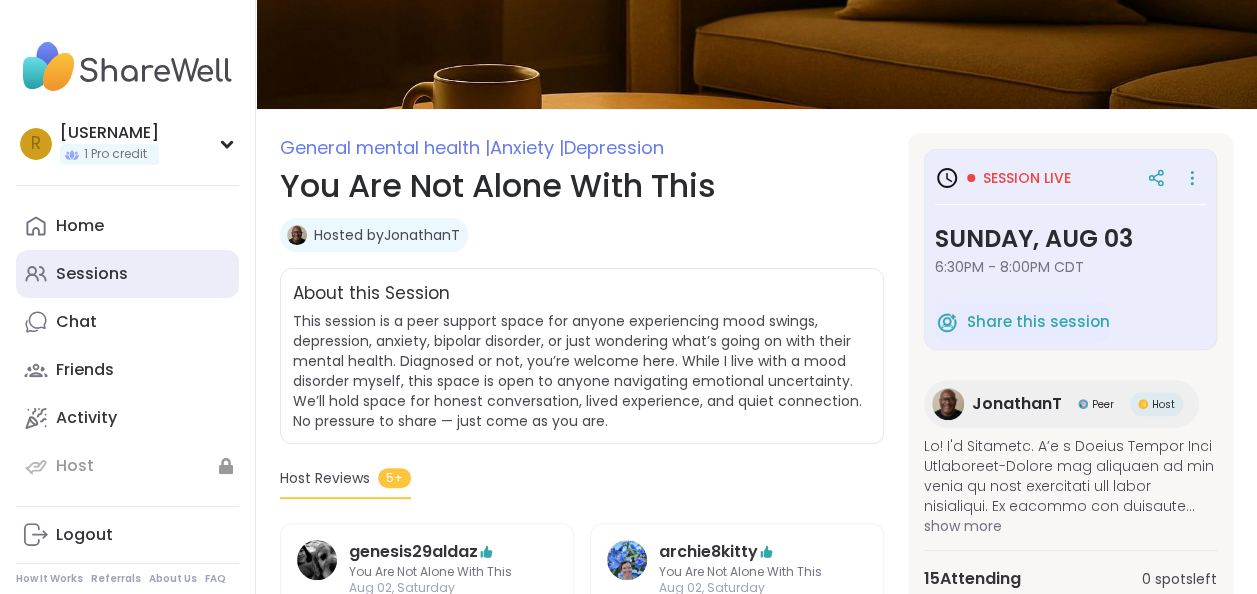 click on "Sessions" at bounding box center [127, 274] 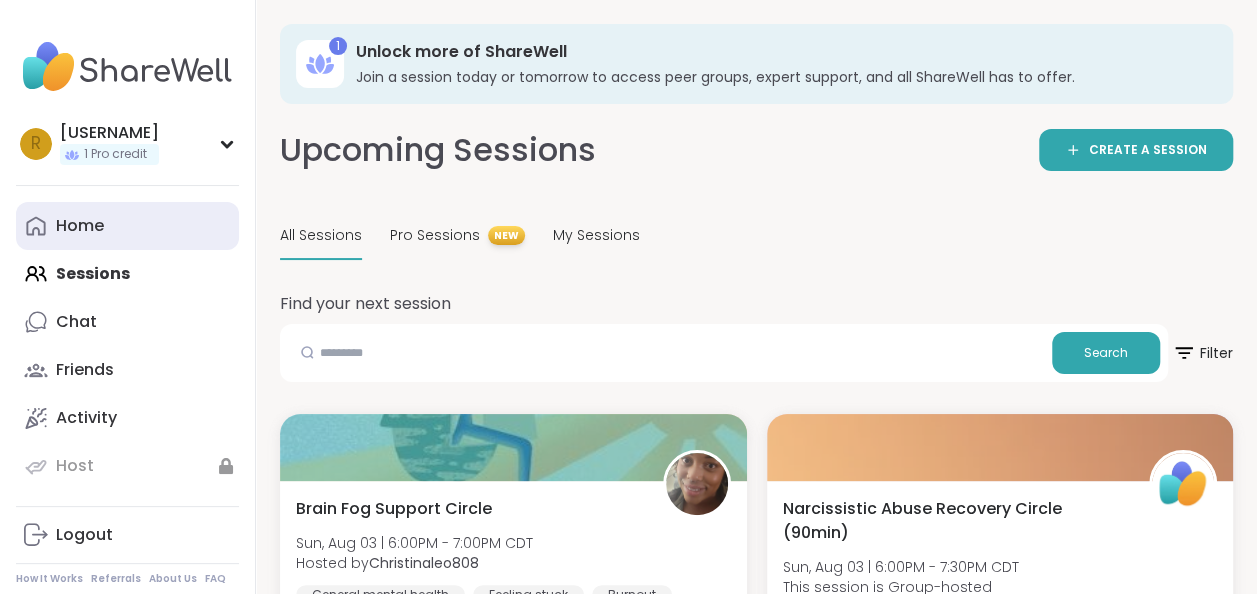 click on "Home" at bounding box center (127, 226) 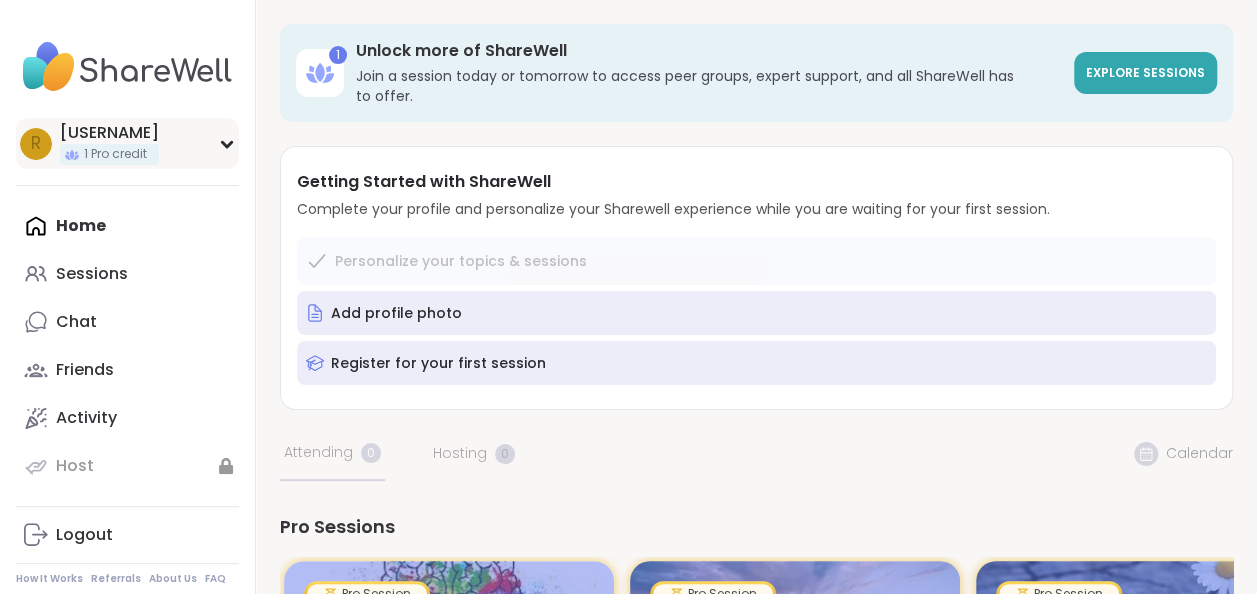 click on "[USERNAME]" at bounding box center (109, 133) 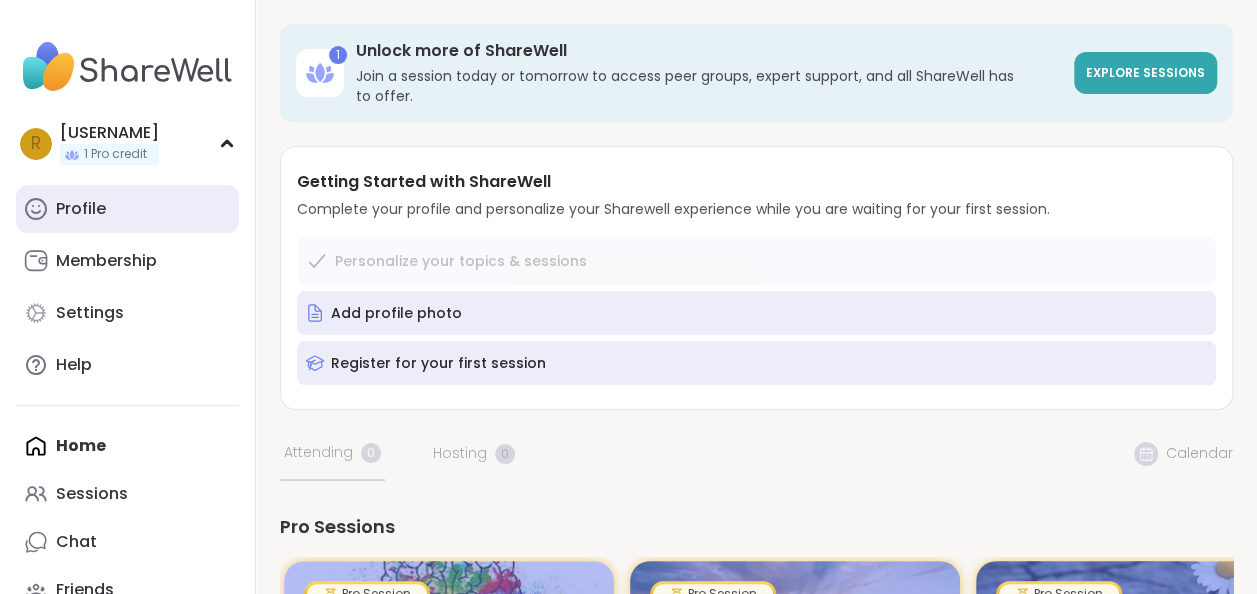 click on "Profile" at bounding box center (81, 209) 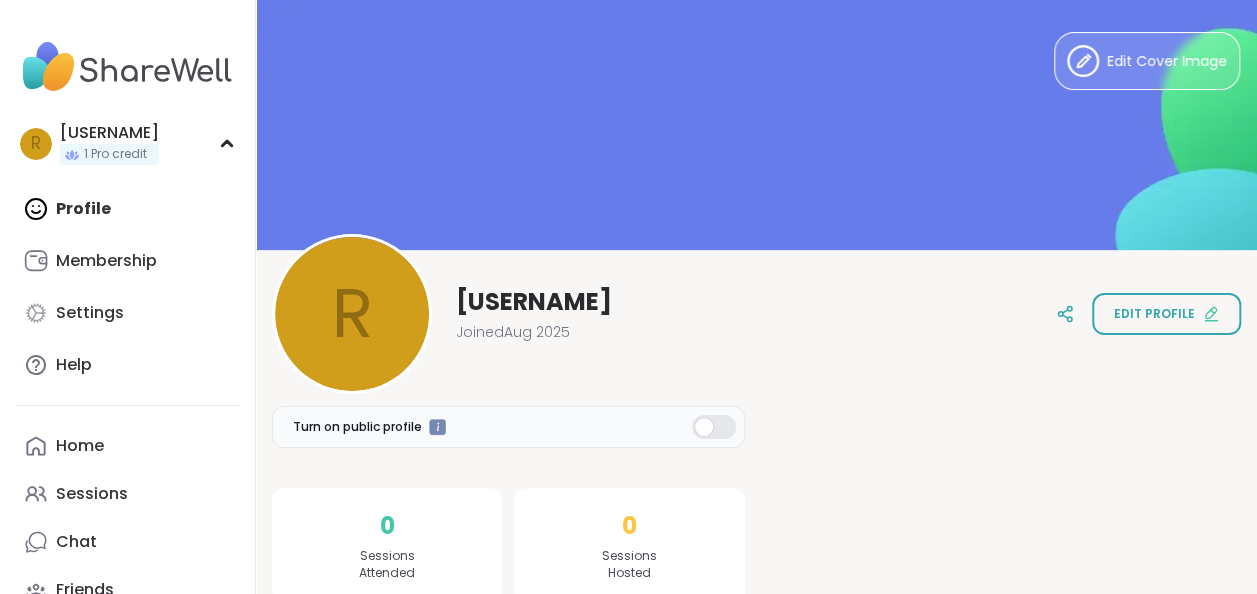 scroll, scrollTop: 0, scrollLeft: 0, axis: both 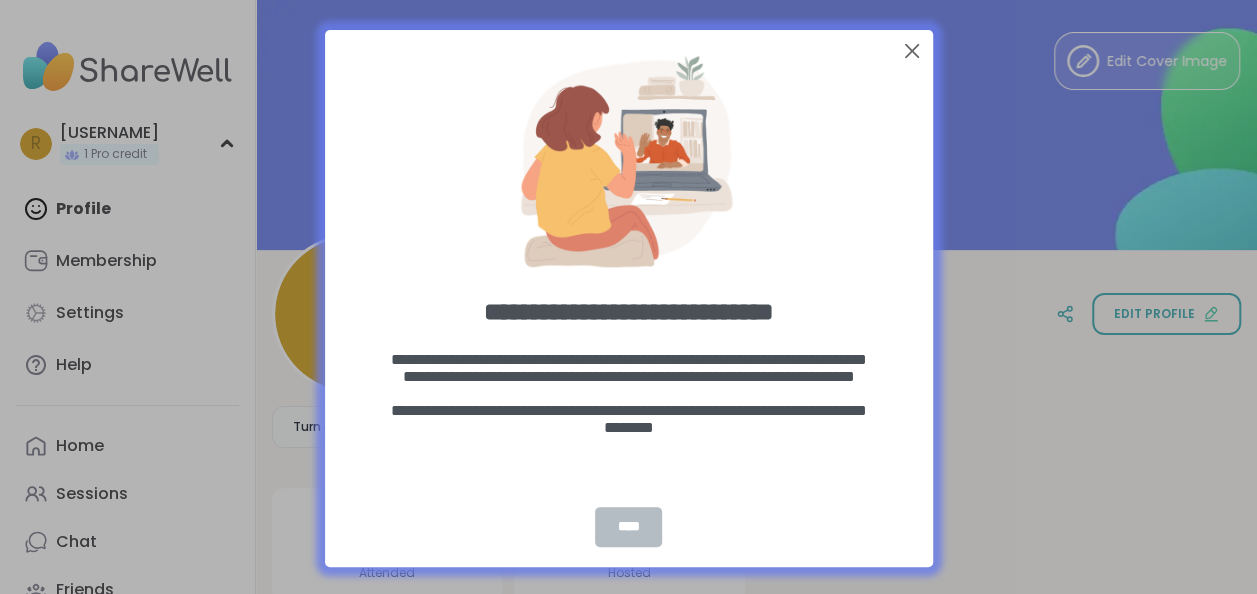 click on "****" at bounding box center [628, 527] 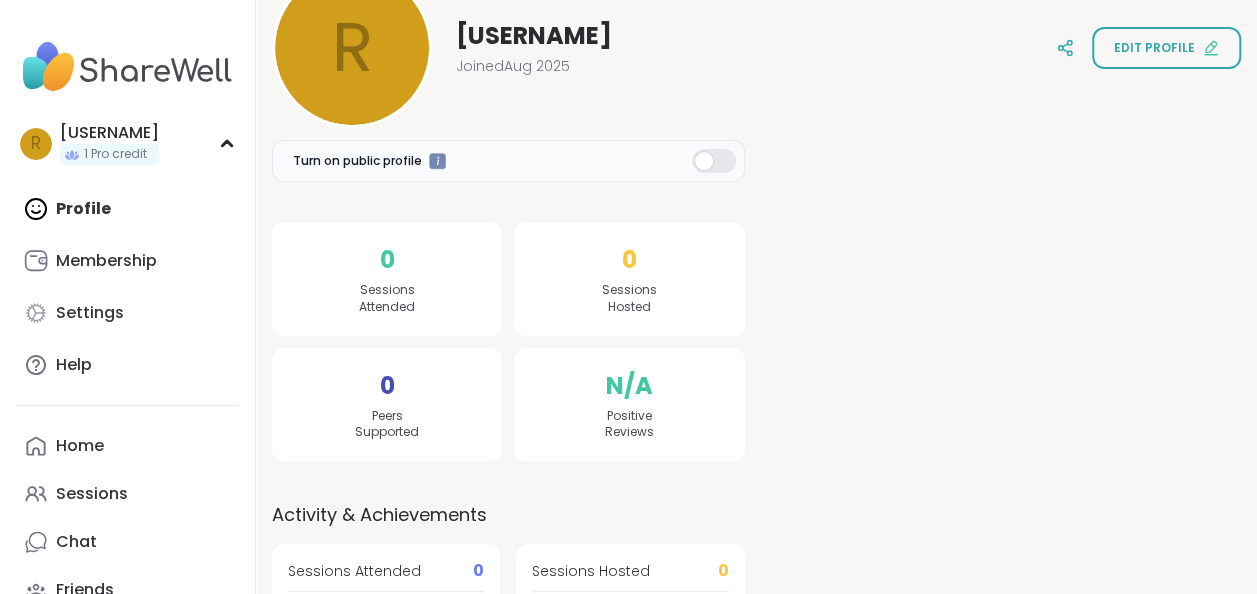 scroll, scrollTop: 346, scrollLeft: 0, axis: vertical 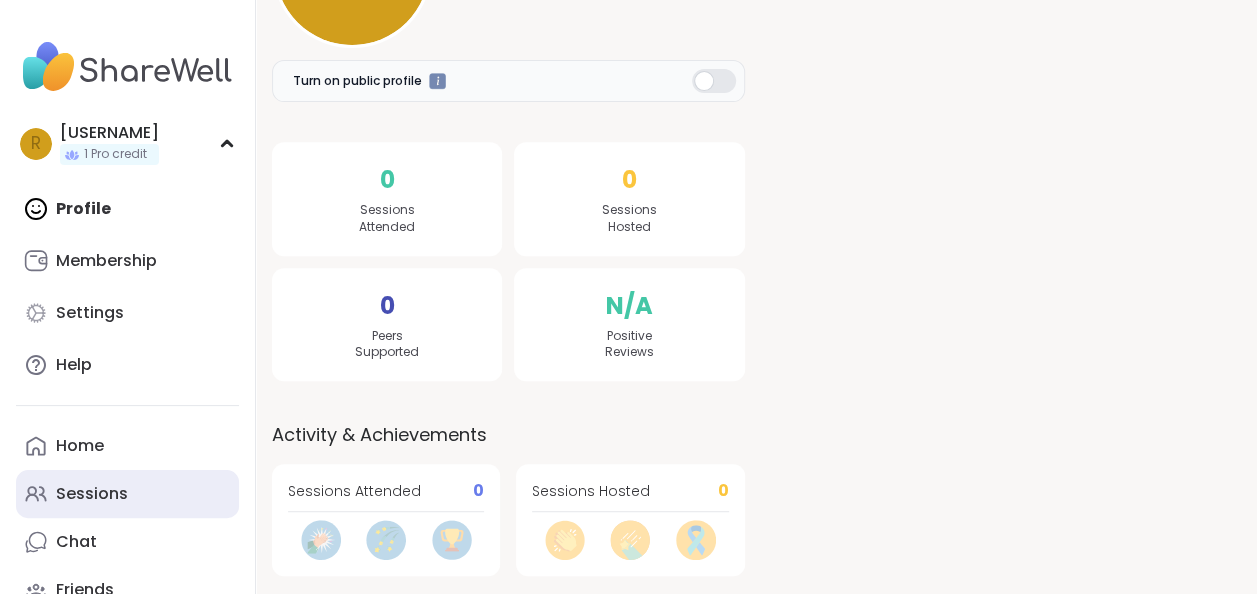 click on "Sessions" at bounding box center [92, 494] 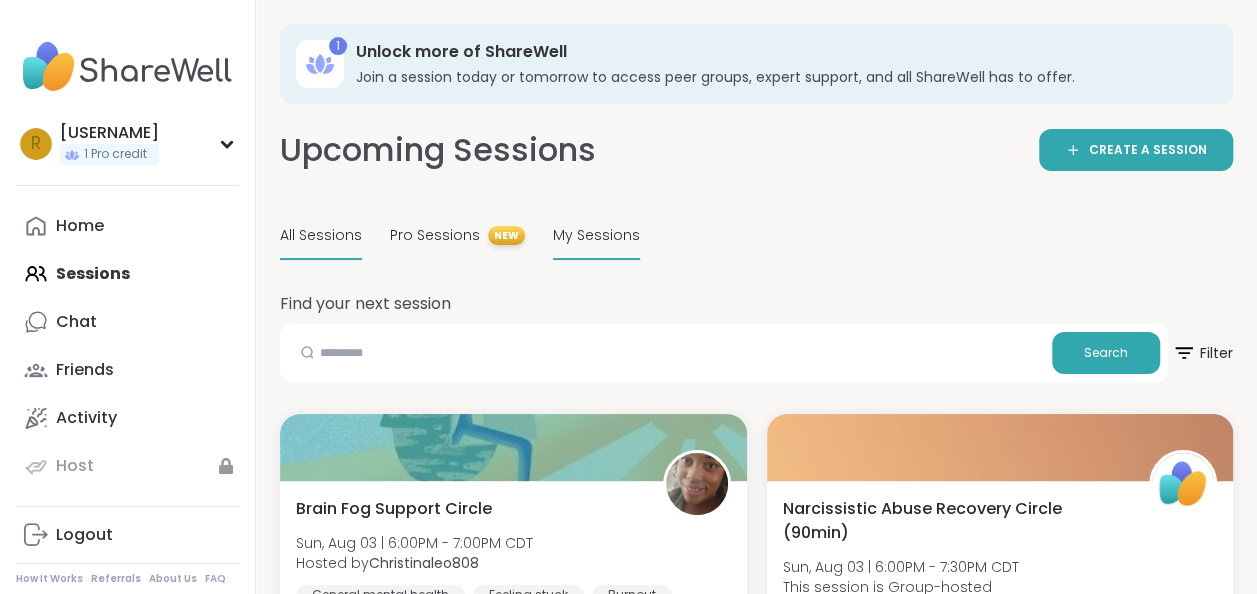 click on "My Sessions" at bounding box center (596, 235) 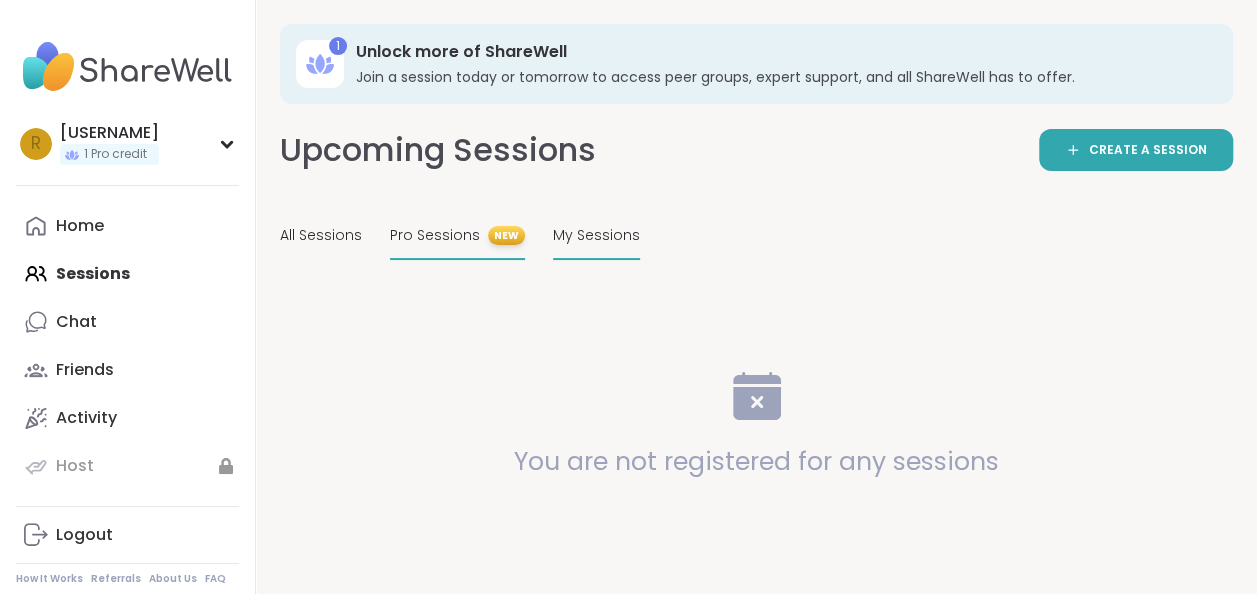 click on "Pro Sessions" at bounding box center [435, 235] 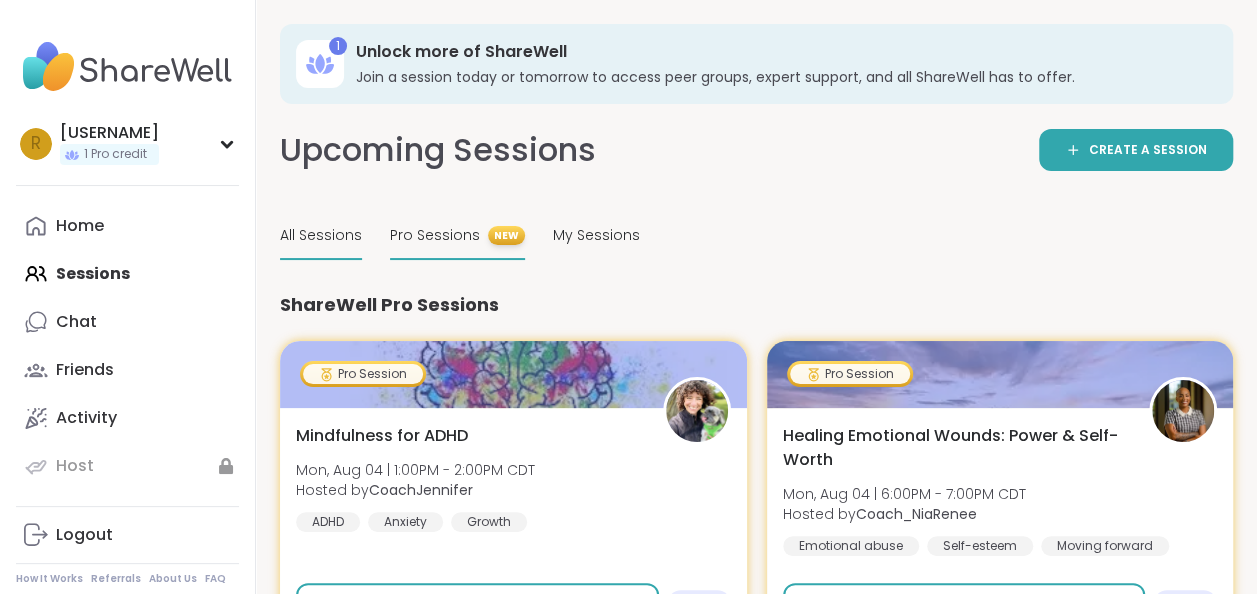click on "All Sessions" at bounding box center (321, 235) 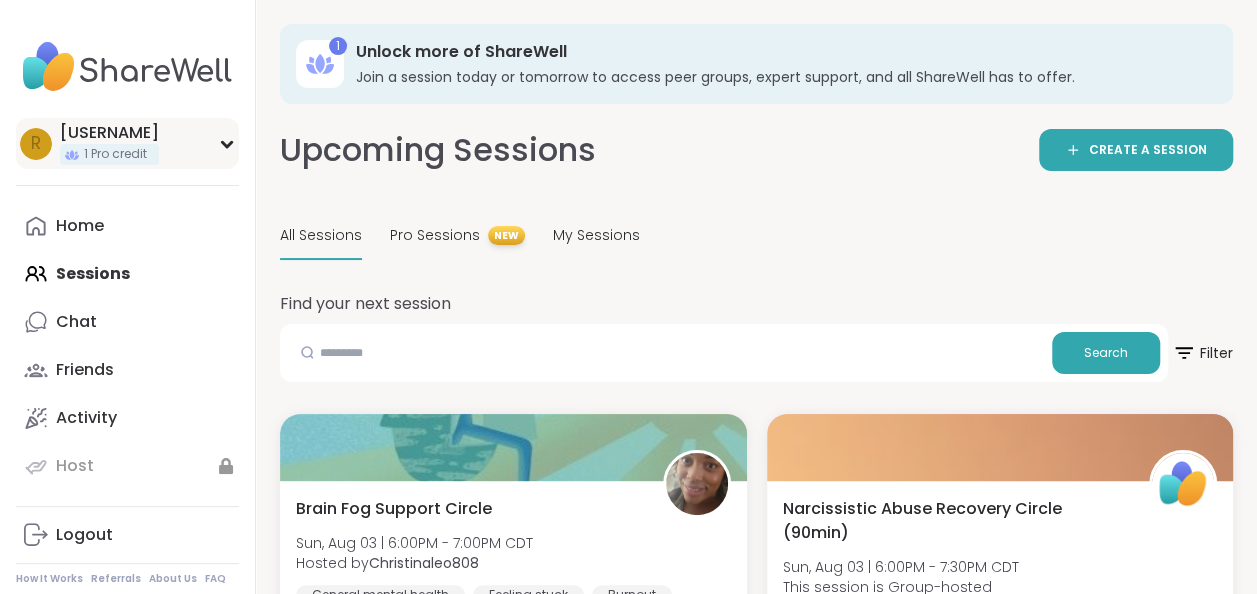 click 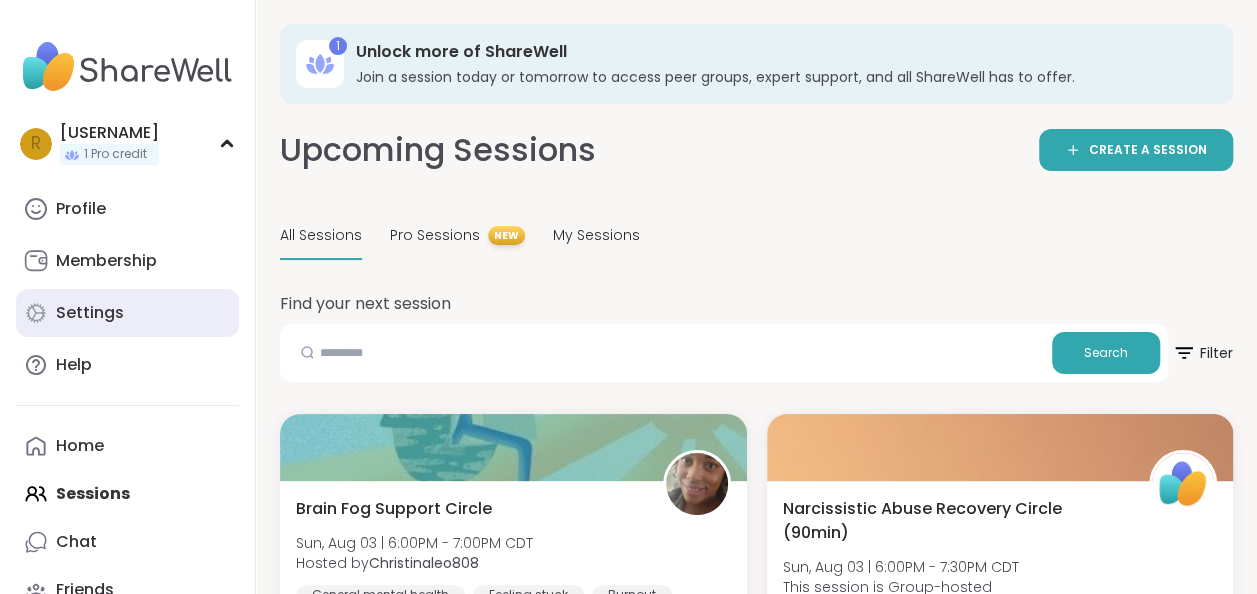 click on "Settings" at bounding box center [127, 313] 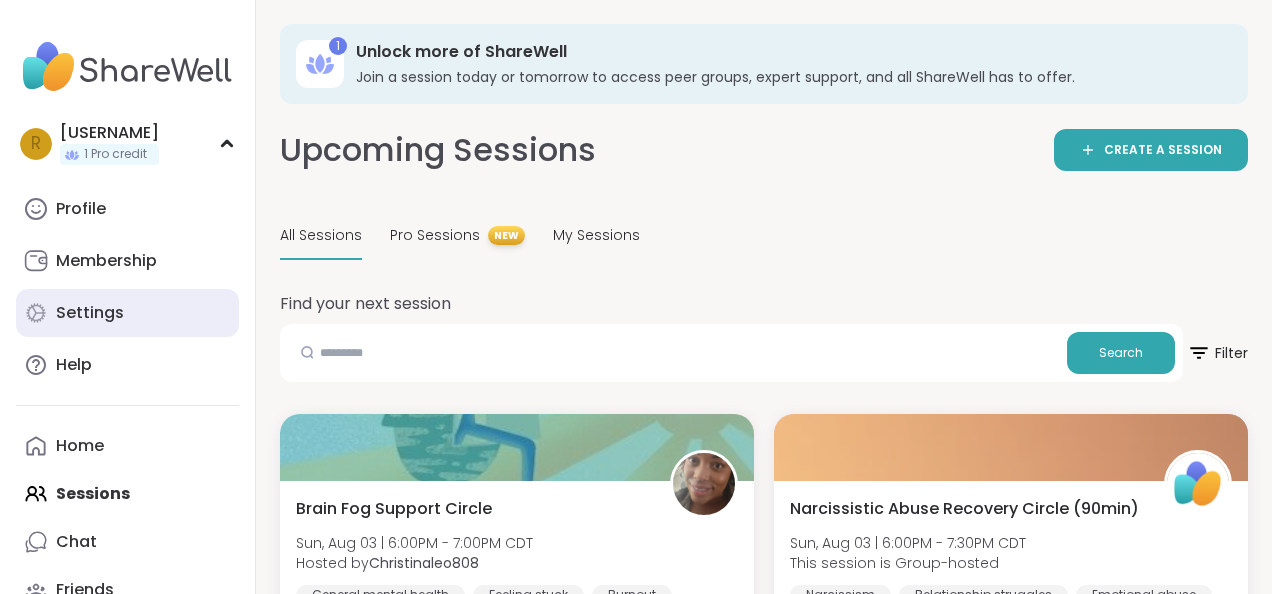 select on "**" 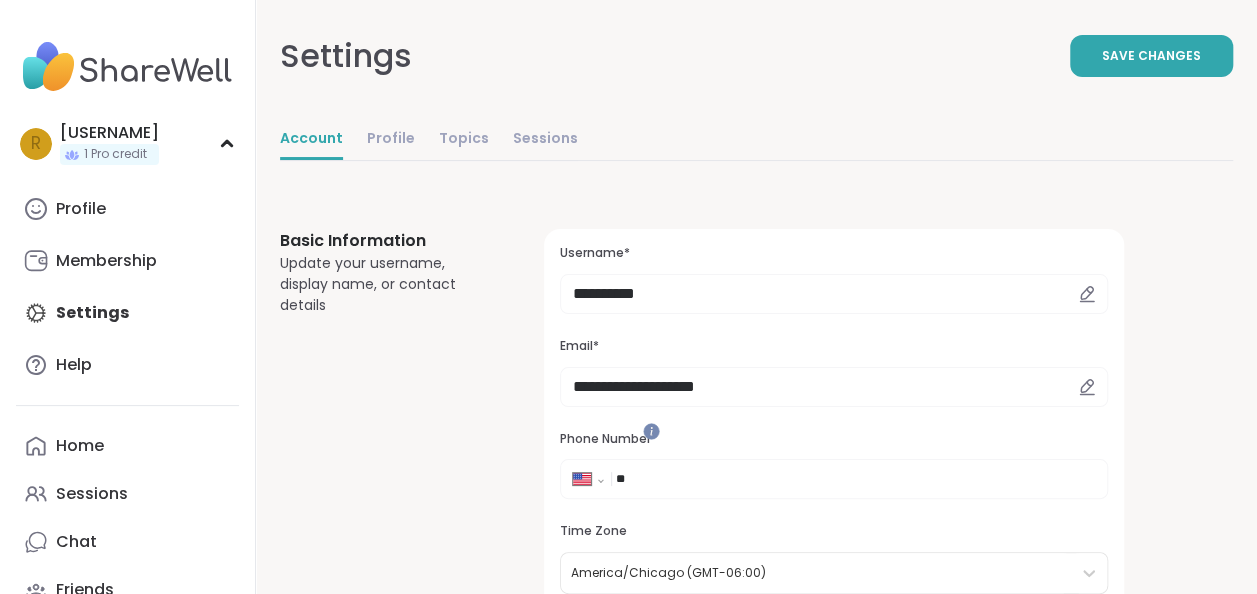 scroll, scrollTop: 0, scrollLeft: 0, axis: both 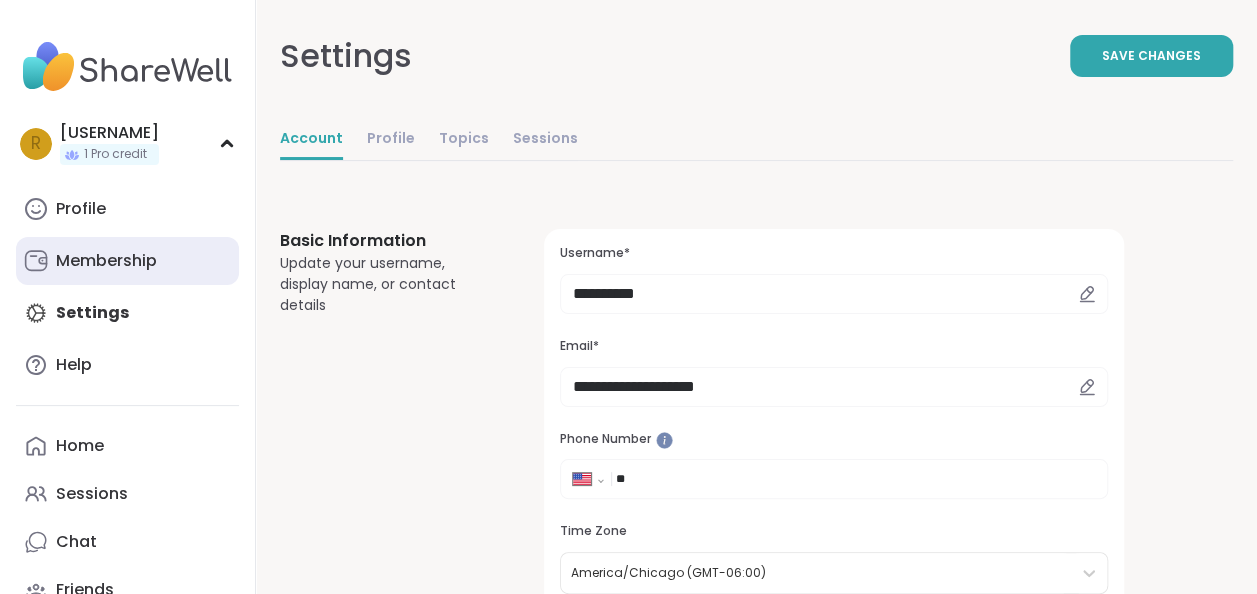 click on "Membership" at bounding box center (106, 261) 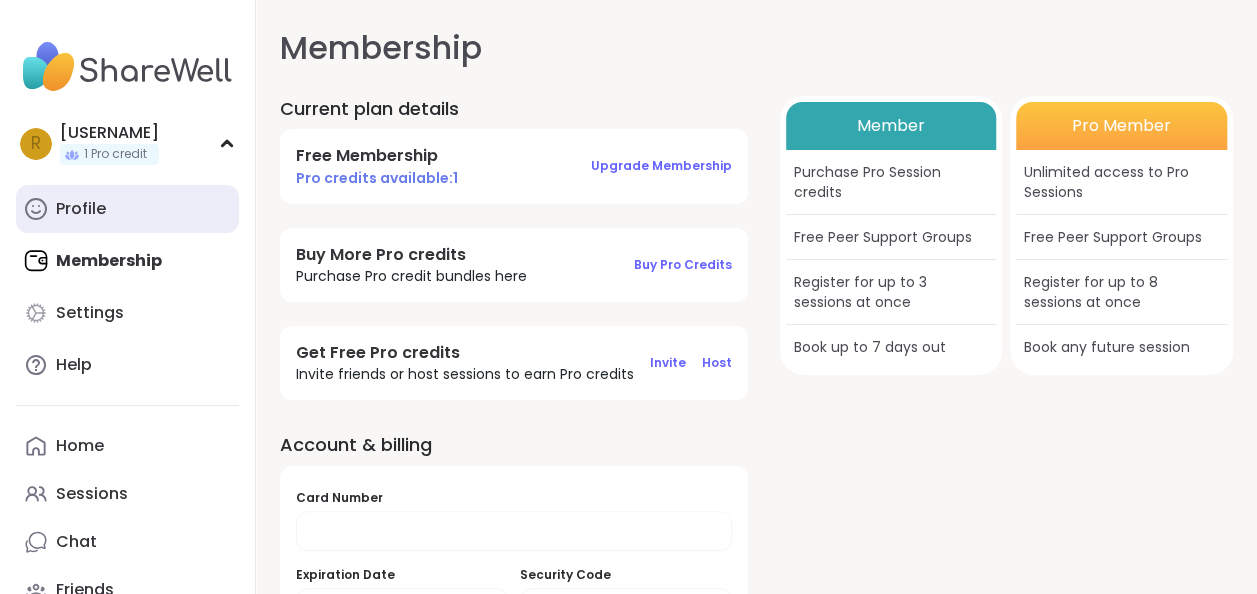 click on "Profile" at bounding box center [127, 209] 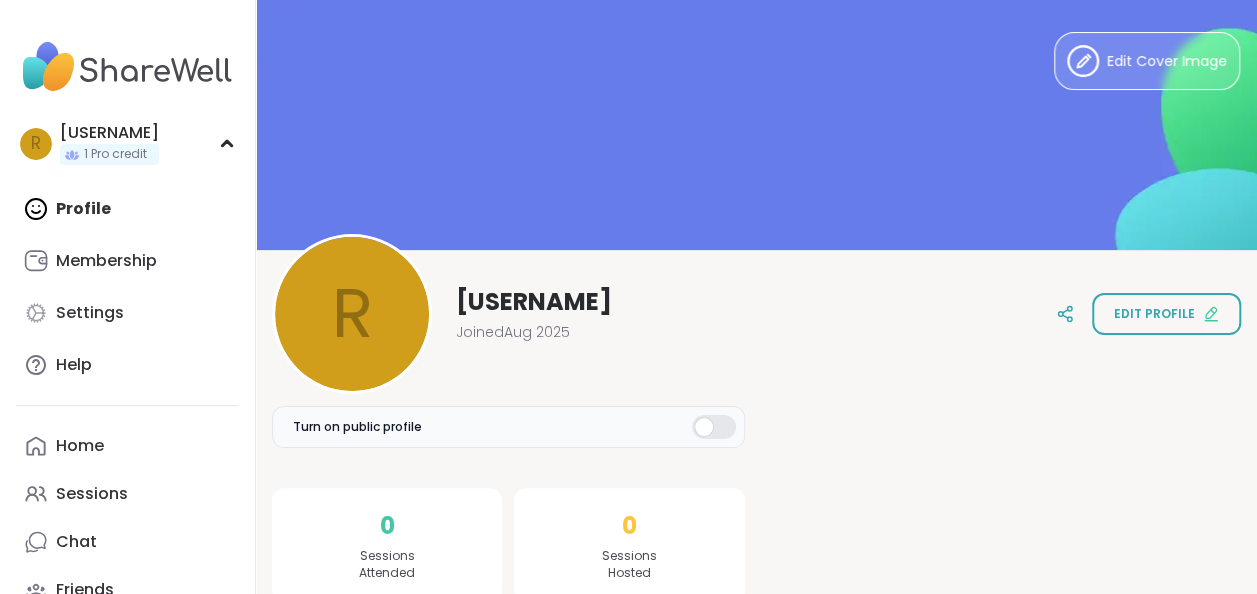 scroll, scrollTop: 0, scrollLeft: 0, axis: both 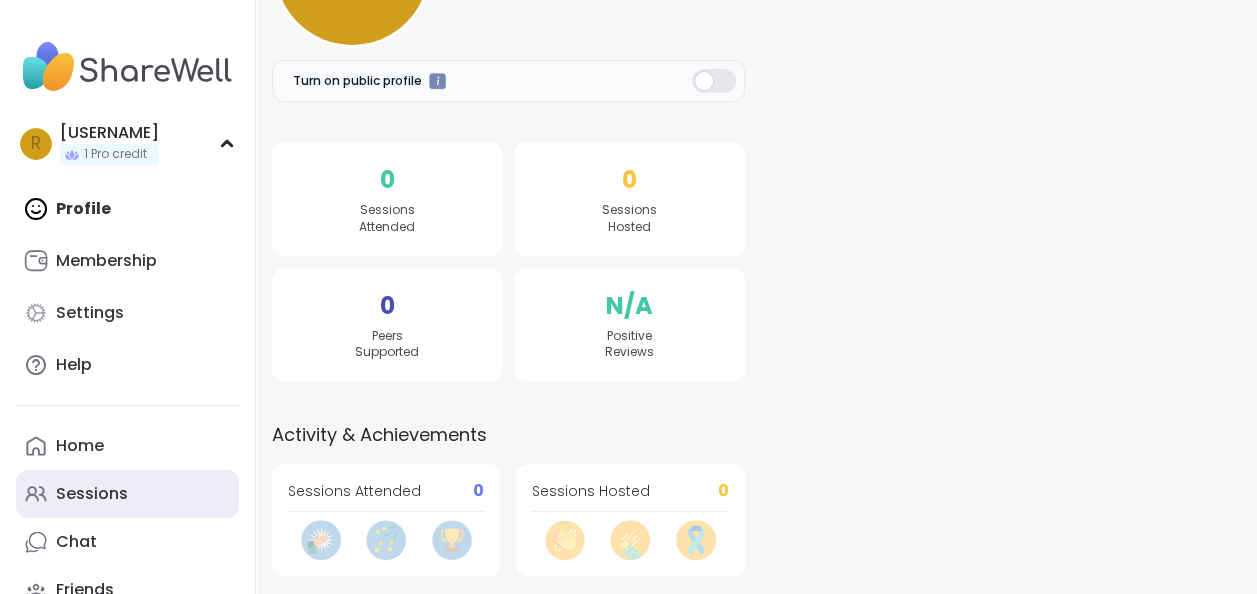 click on "Sessions" at bounding box center [92, 494] 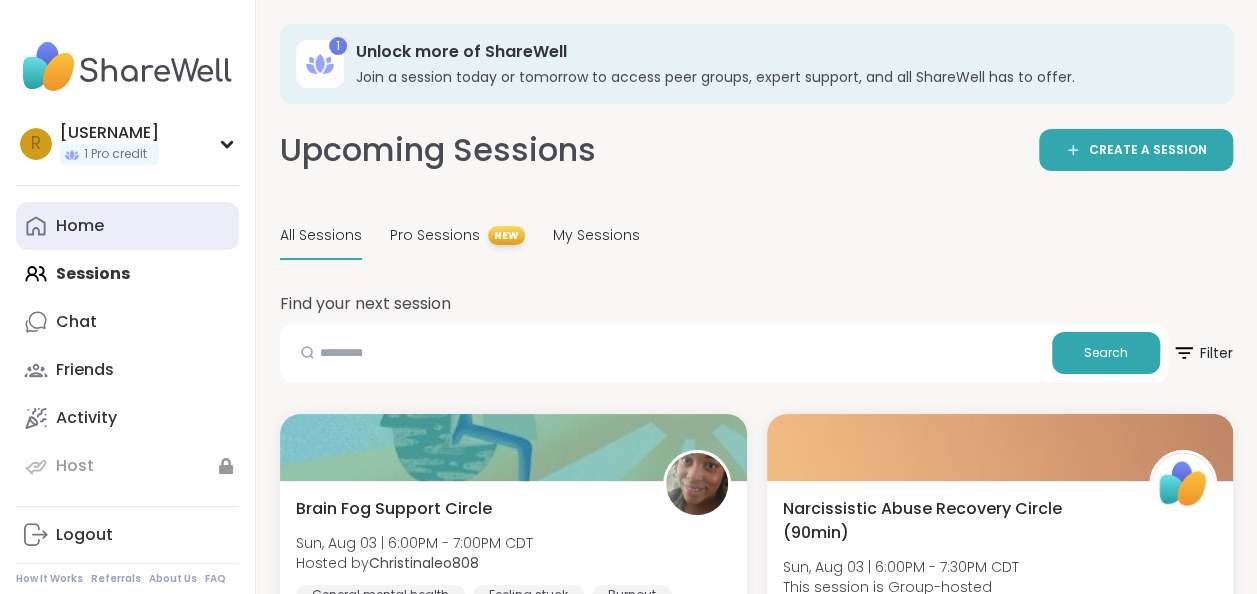 click on "Home" at bounding box center (127, 226) 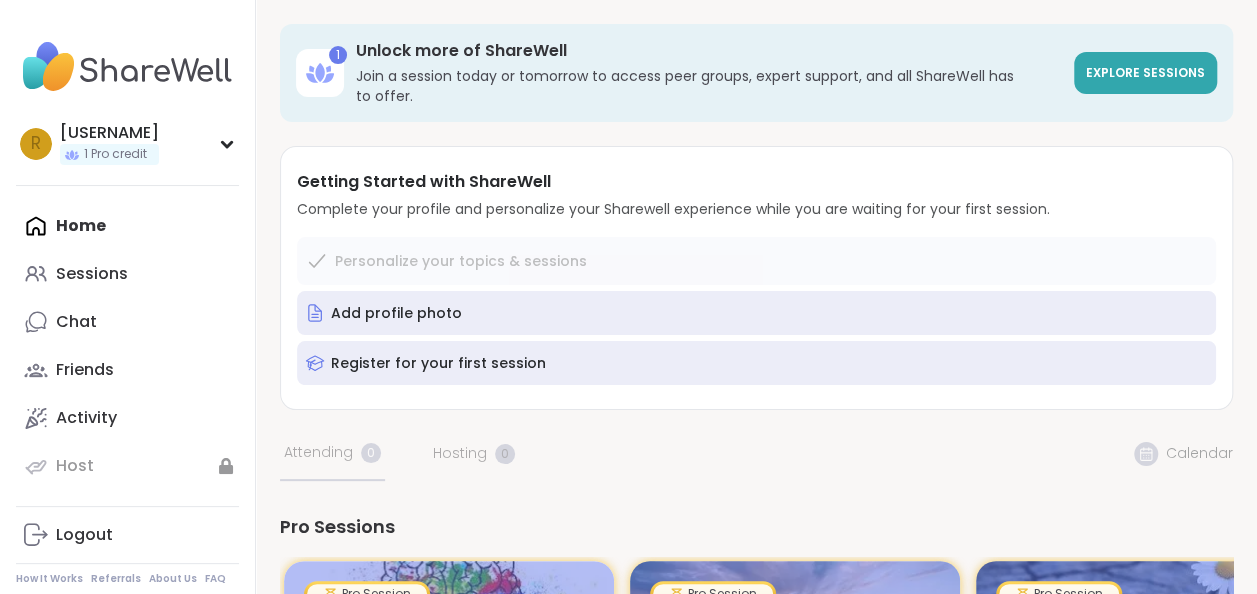 scroll, scrollTop: 519, scrollLeft: 0, axis: vertical 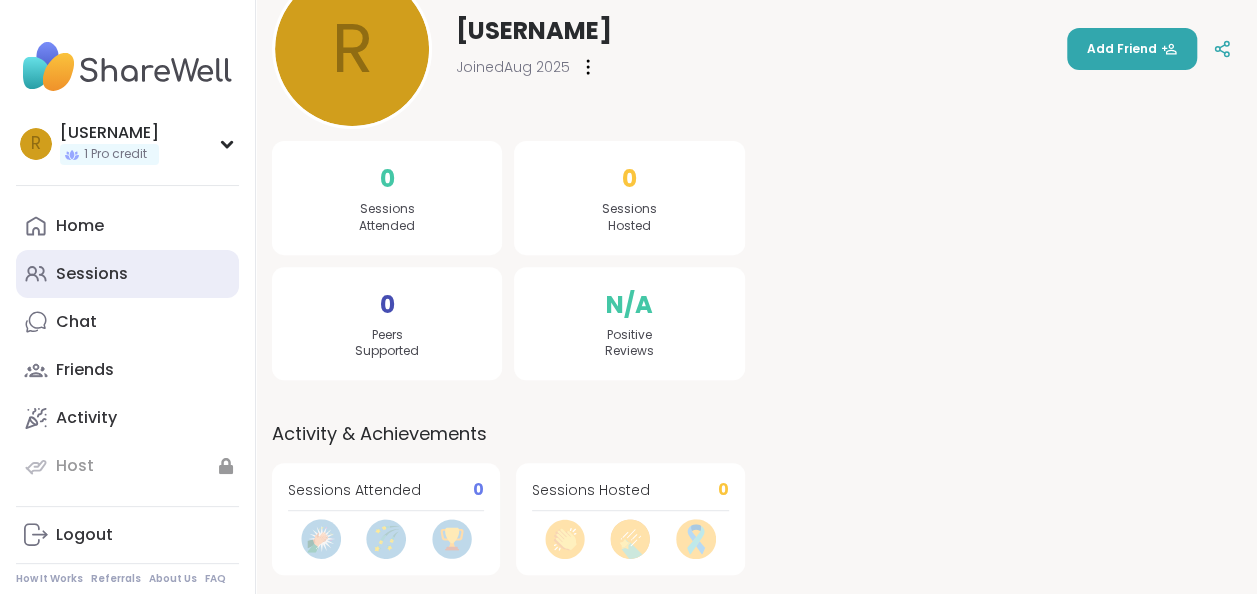 click on "Sessions" at bounding box center (127, 274) 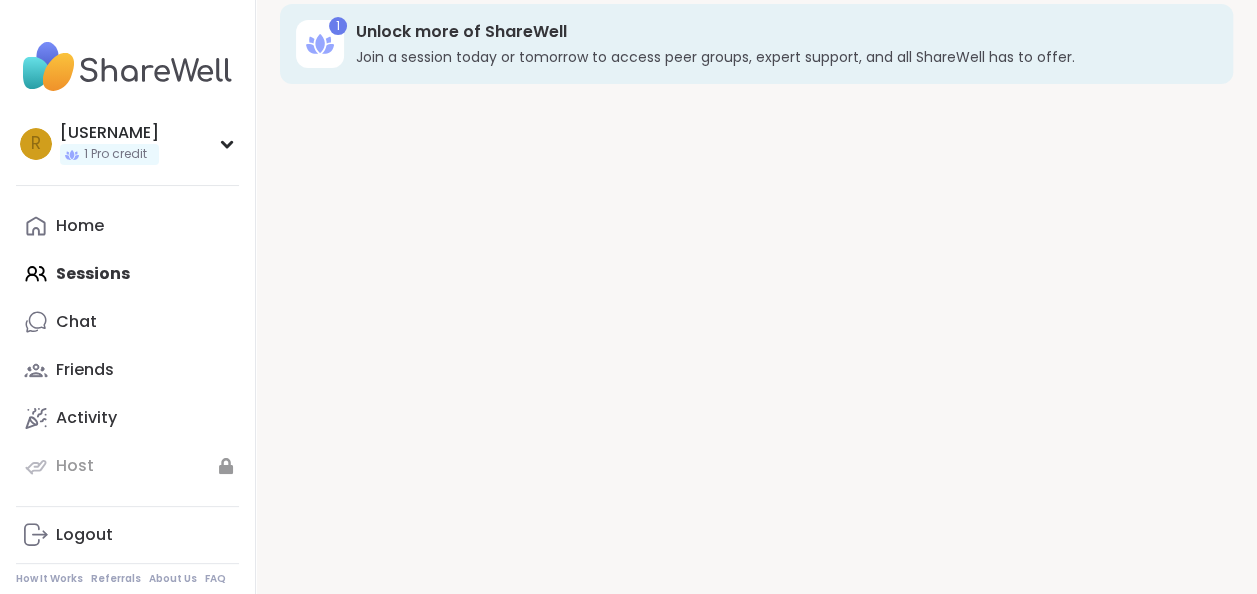 scroll, scrollTop: 0, scrollLeft: 0, axis: both 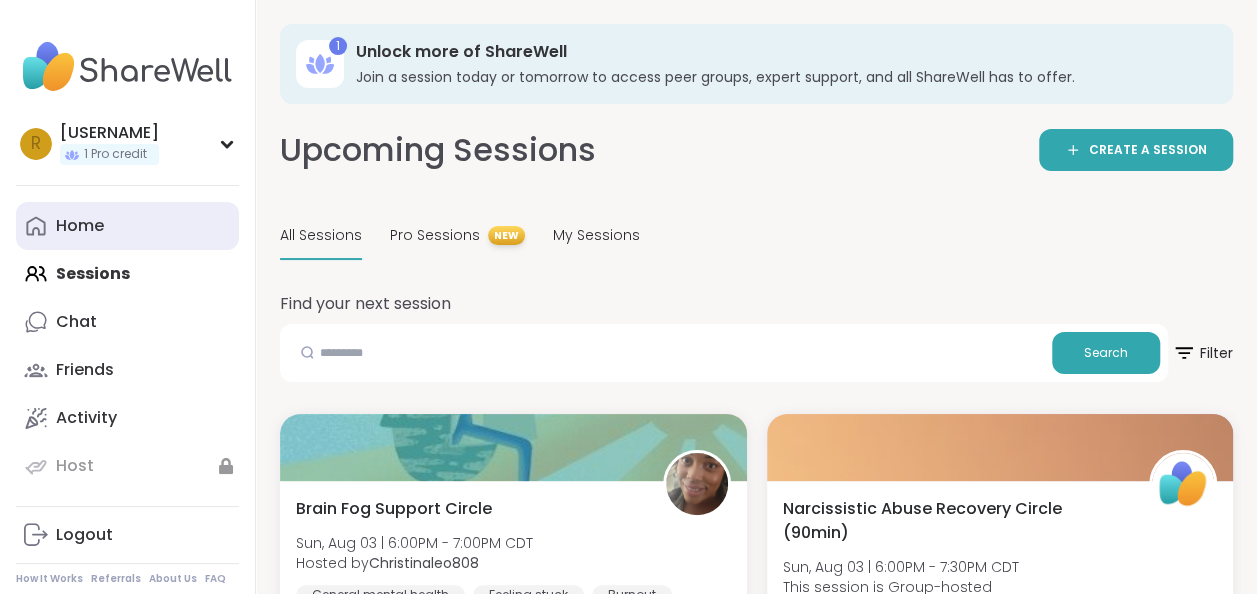 click on "Home" at bounding box center (80, 226) 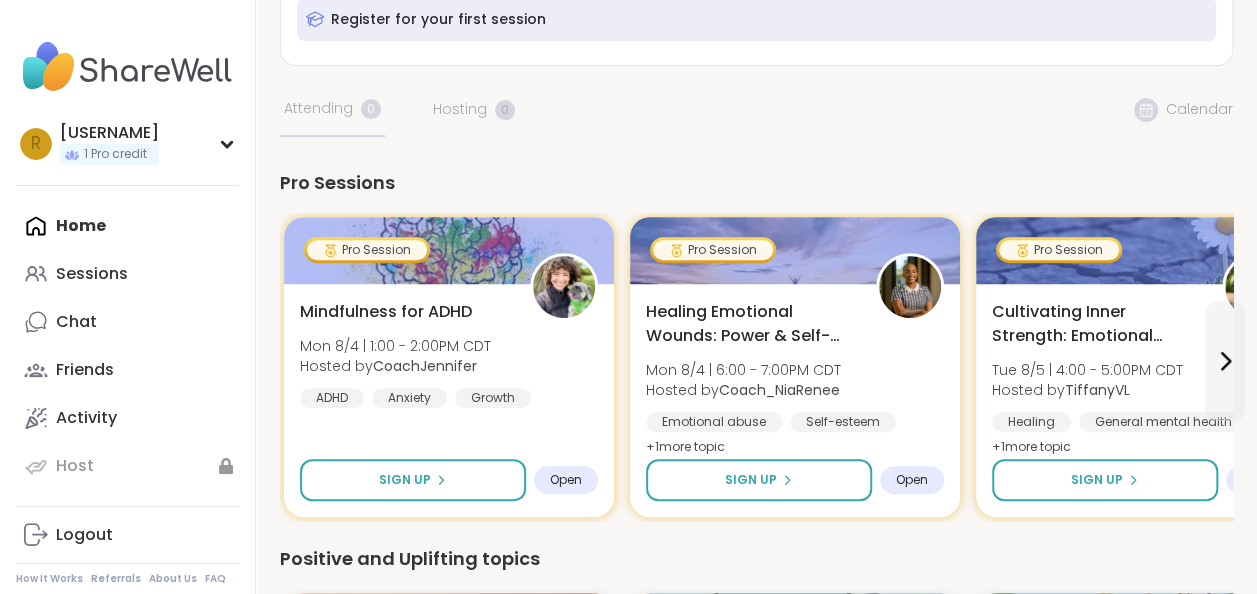 scroll, scrollTop: 410, scrollLeft: 0, axis: vertical 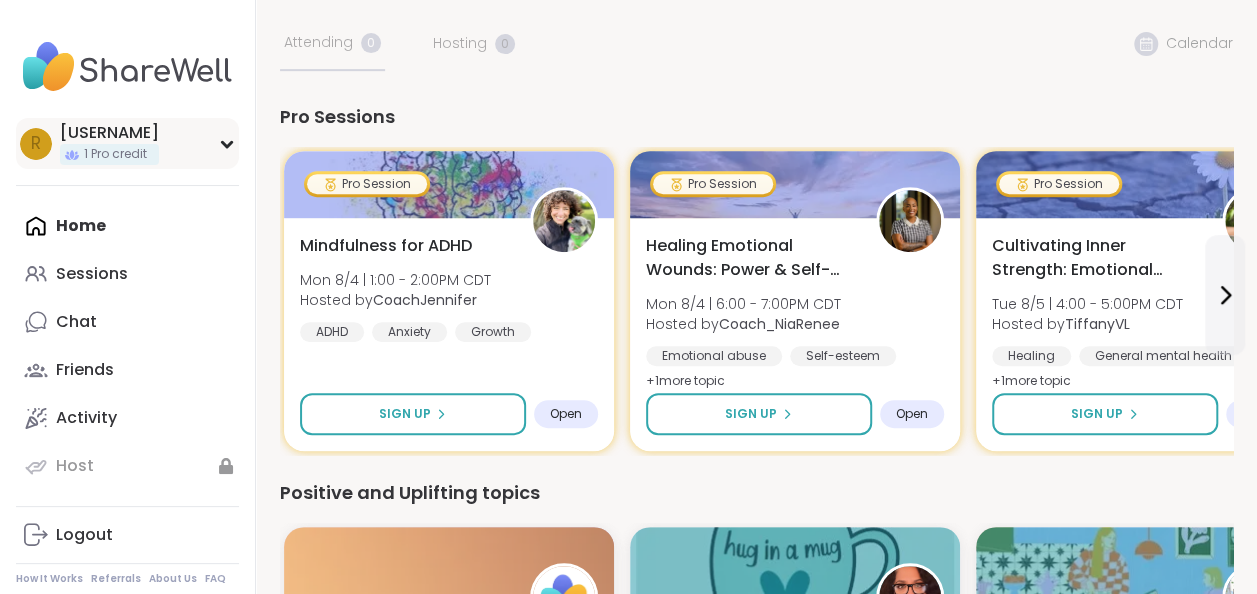 click on "r rhinton413 1 Pro credit" at bounding box center [127, 143] 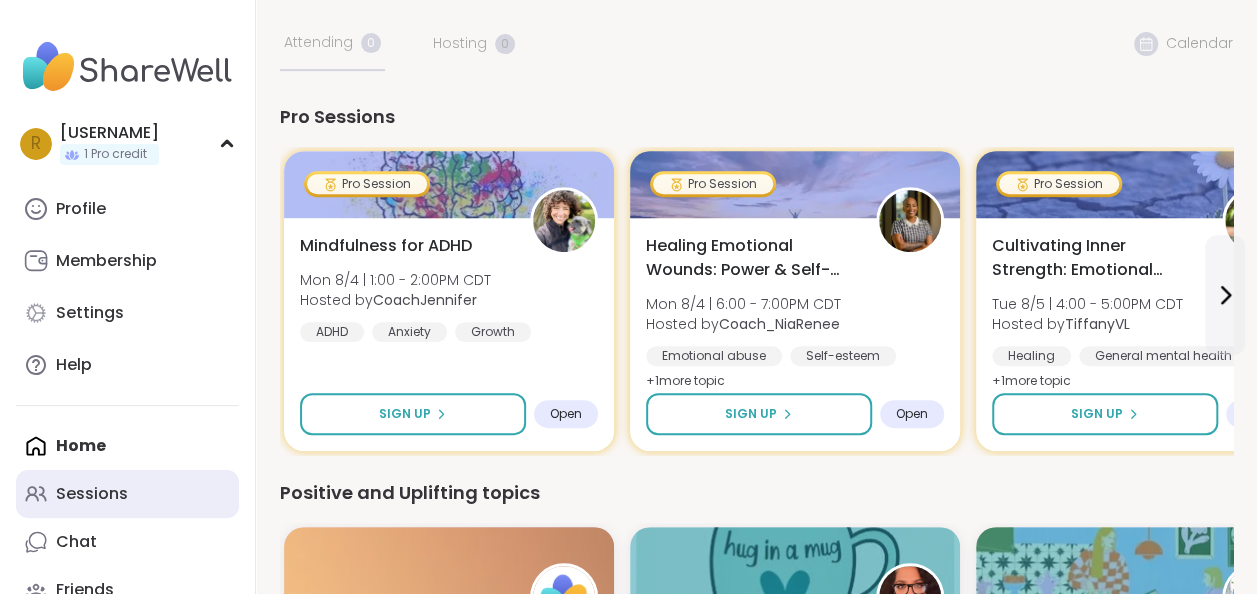 click on "Sessions" at bounding box center (127, 494) 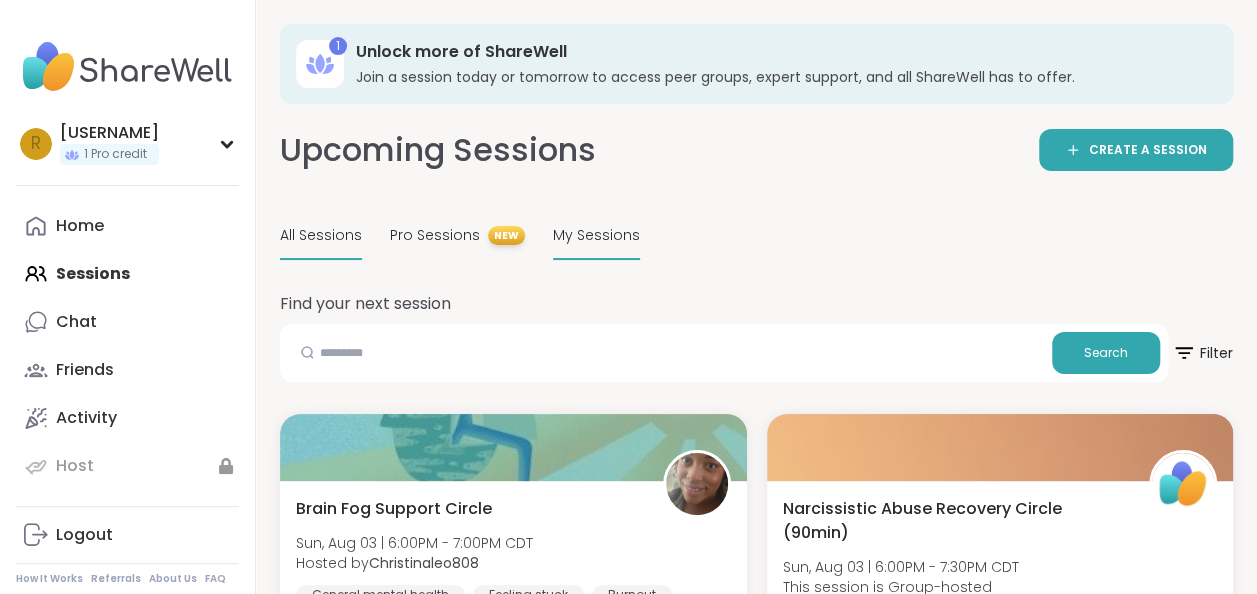 click on "My Sessions" at bounding box center [596, 235] 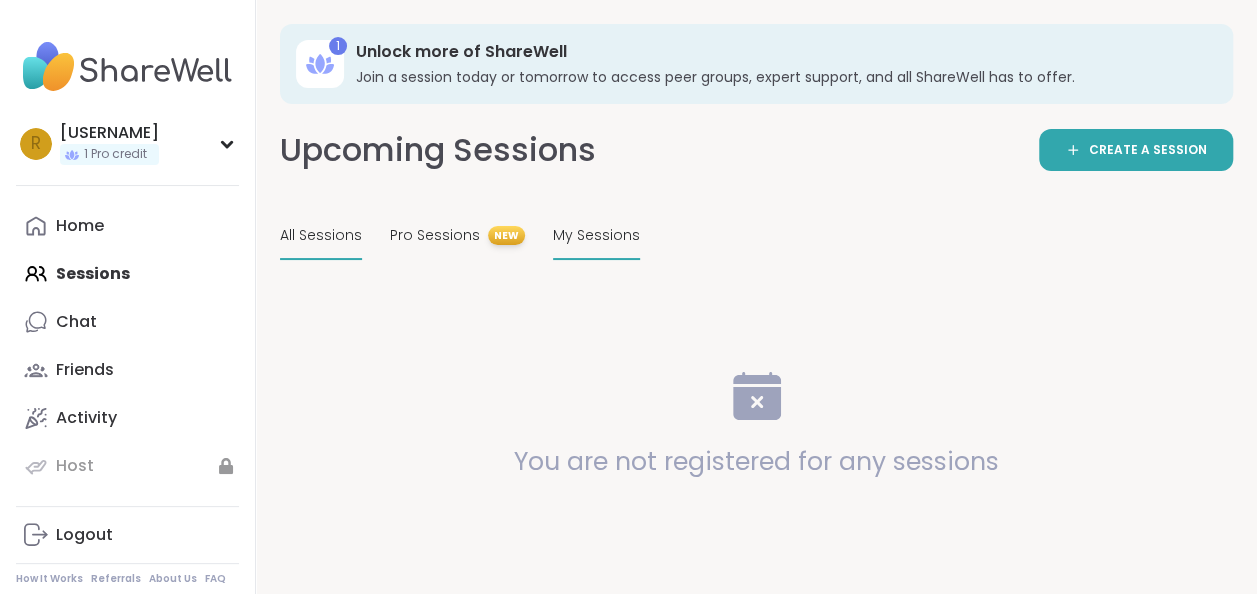 click on "All Sessions" at bounding box center [321, 235] 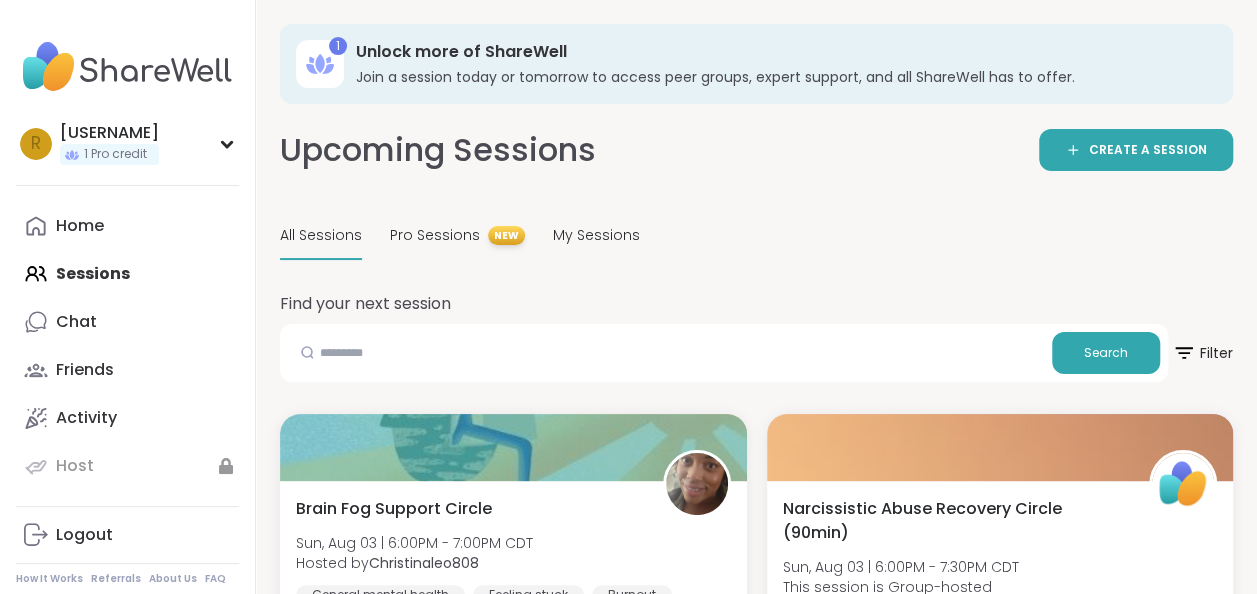 click on "Upcoming Sessions CREATE A SESSION All Sessions Pro Sessions NEW My Sessions Find your next session Search  Filter   Brain Fog Support Circle Sun, Aug 03 | 6:00PM - 7:00PM CDT Hosted by  Christinaleo808 General mental health Feeling stuck Burnout SESSION LIVE Narcissistic Abuse Recovery Circle (90min) Sun, Aug 03 | 6:00PM - 7:30PM CDT This session is Group-hosted Narcissism Relationship struggles Emotional abuse SESSION LIVE Mastering Science of positive psychology Sun, Aug 03 | 6:00PM - 7:00PM CDT Hosted by  amzallagdan Personal development Growth Self-Improvement SESSION LIVE Narcissistic Abuse Recovery Circle (90min) Sun, Aug 03 | 6:00PM - 7:30PM CDT This session is Group-hosted Narcissism Relationship struggles Emotional abuse SESSION LIVE You Are Not Alone With This Sun, Aug 03 | 6:30PM - 8:00PM CDT Hosted by  JonathanT General mental health Anxiety Depression SESSION LIVE Sunday Sundown Hangout Sun, Aug 03 | 6:30PM - 8:00PM CDT Hosted by  AmberWolffWizard Self-care General mental health Good company" at bounding box center [756, 3342] 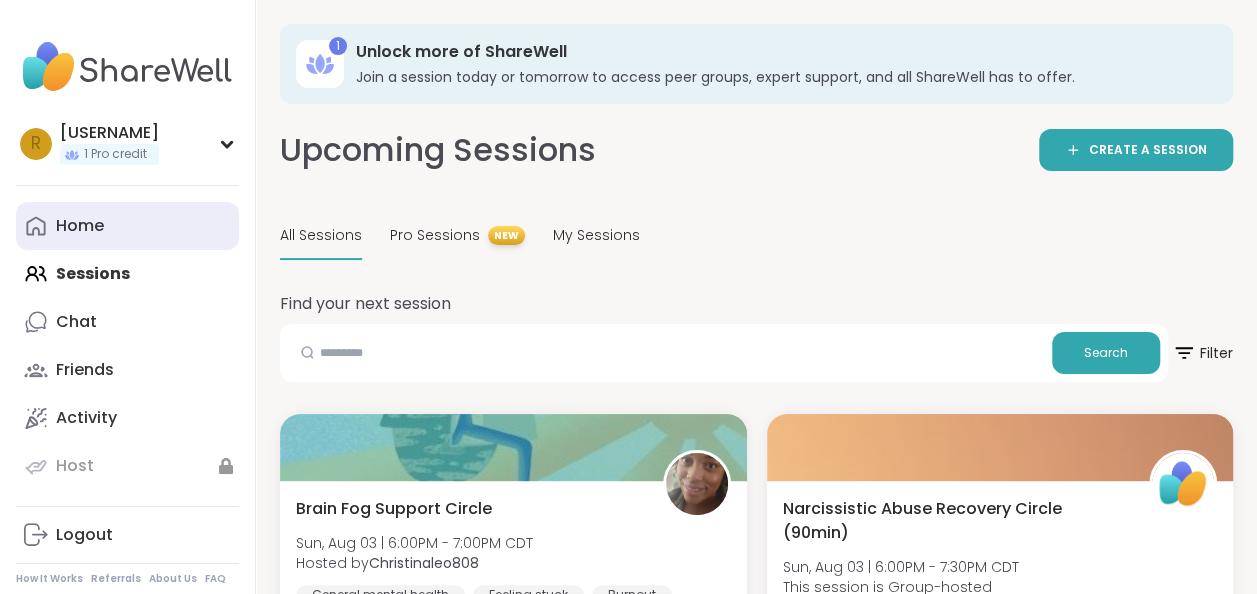 click on "Home" at bounding box center [127, 226] 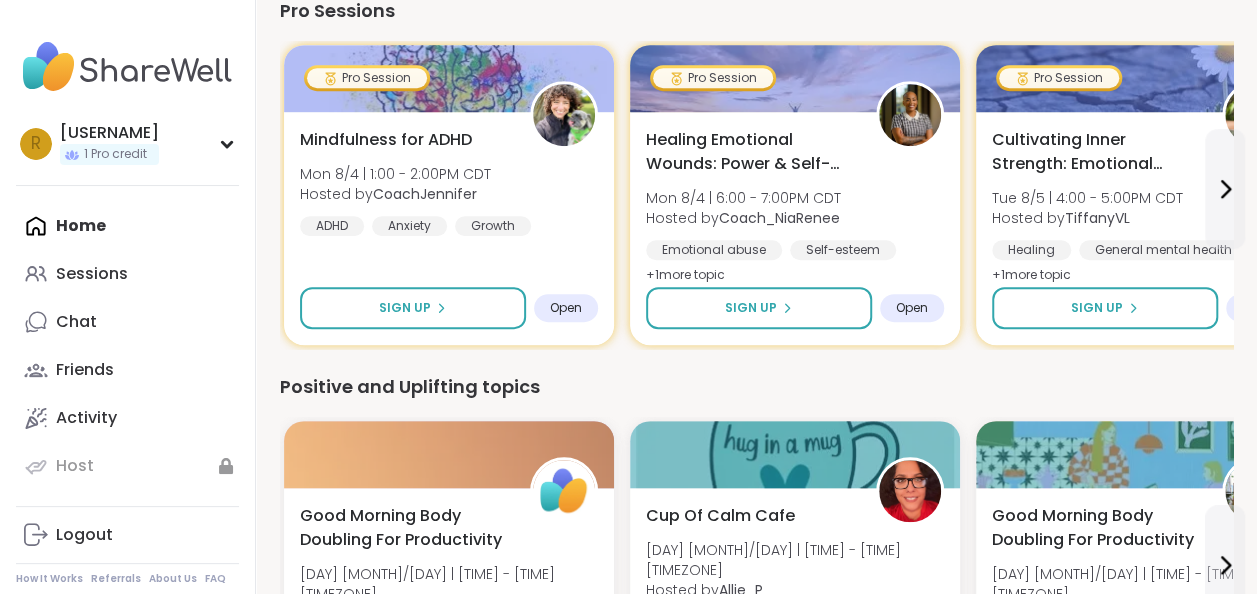 scroll, scrollTop: 0, scrollLeft: 0, axis: both 